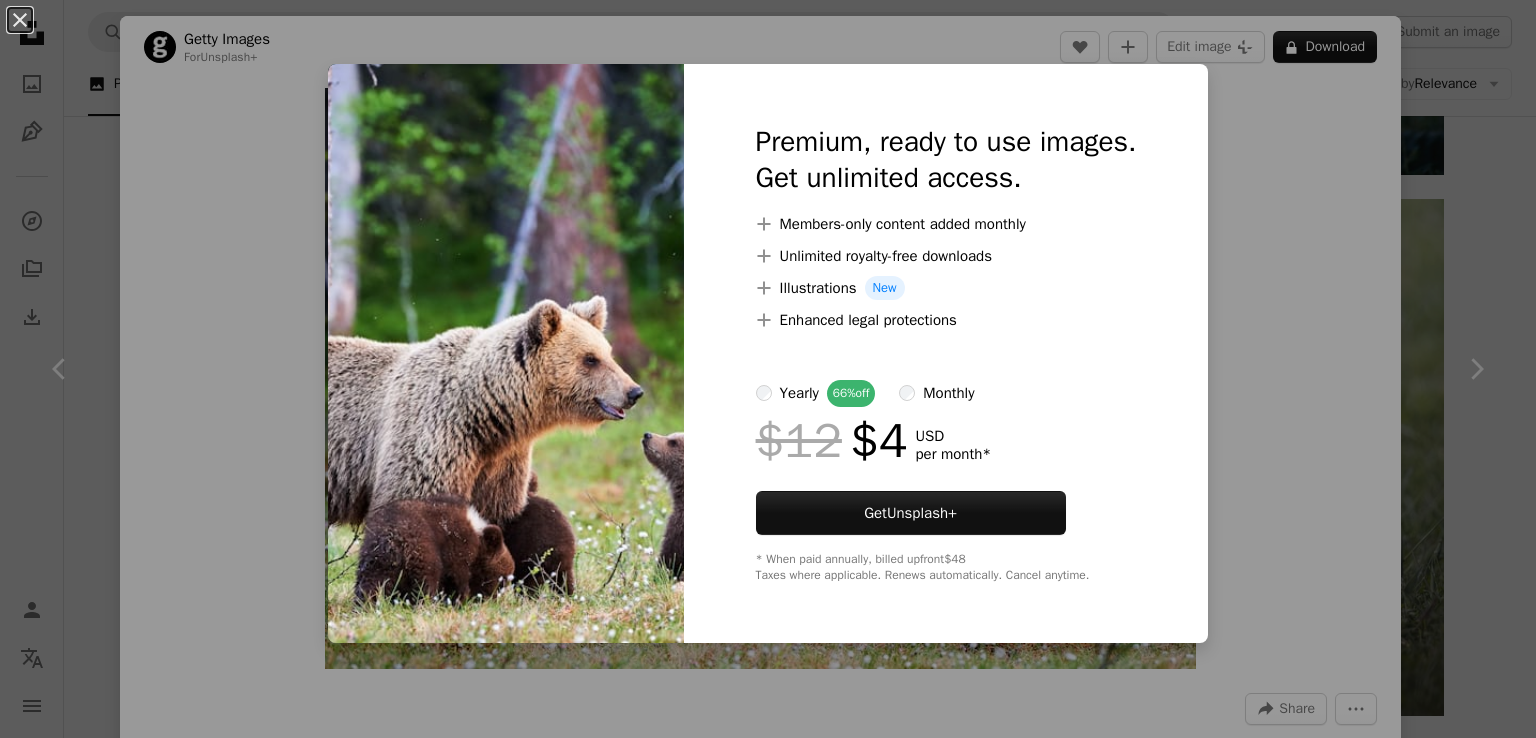 scroll, scrollTop: 1811, scrollLeft: 0, axis: vertical 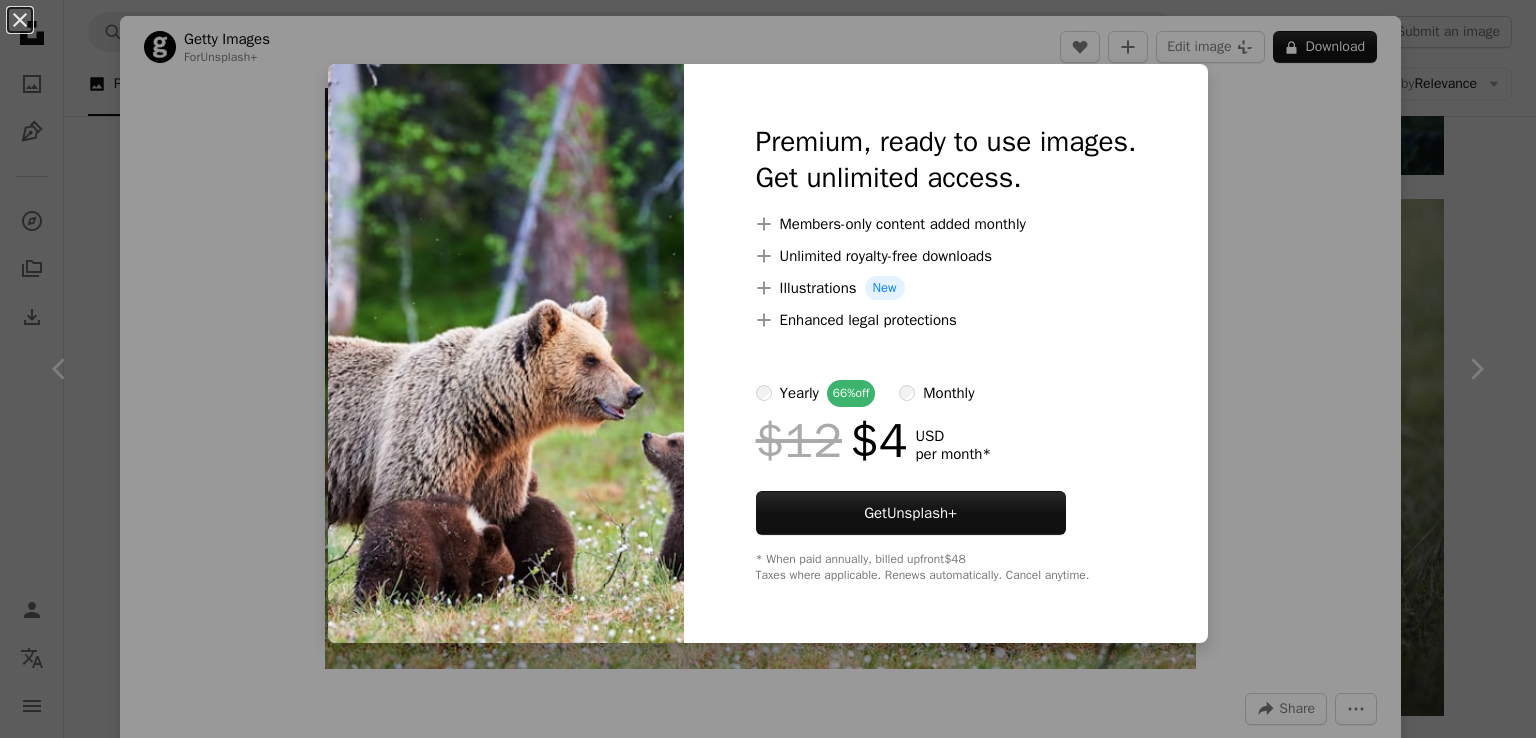click on "An X shape Premium, ready to use images. Get unlimited access. A plus sign Members-only content added monthly A plus sign Unlimited royalty-free downloads A plus sign Illustrations  New A plus sign Enhanced legal protections yearly 66%  off monthly $12   $4 USD per month * Get  Unsplash+ * When paid annually, billed upfront  $48 Taxes where applicable. Renews automatically. Cancel anytime." at bounding box center (768, 369) 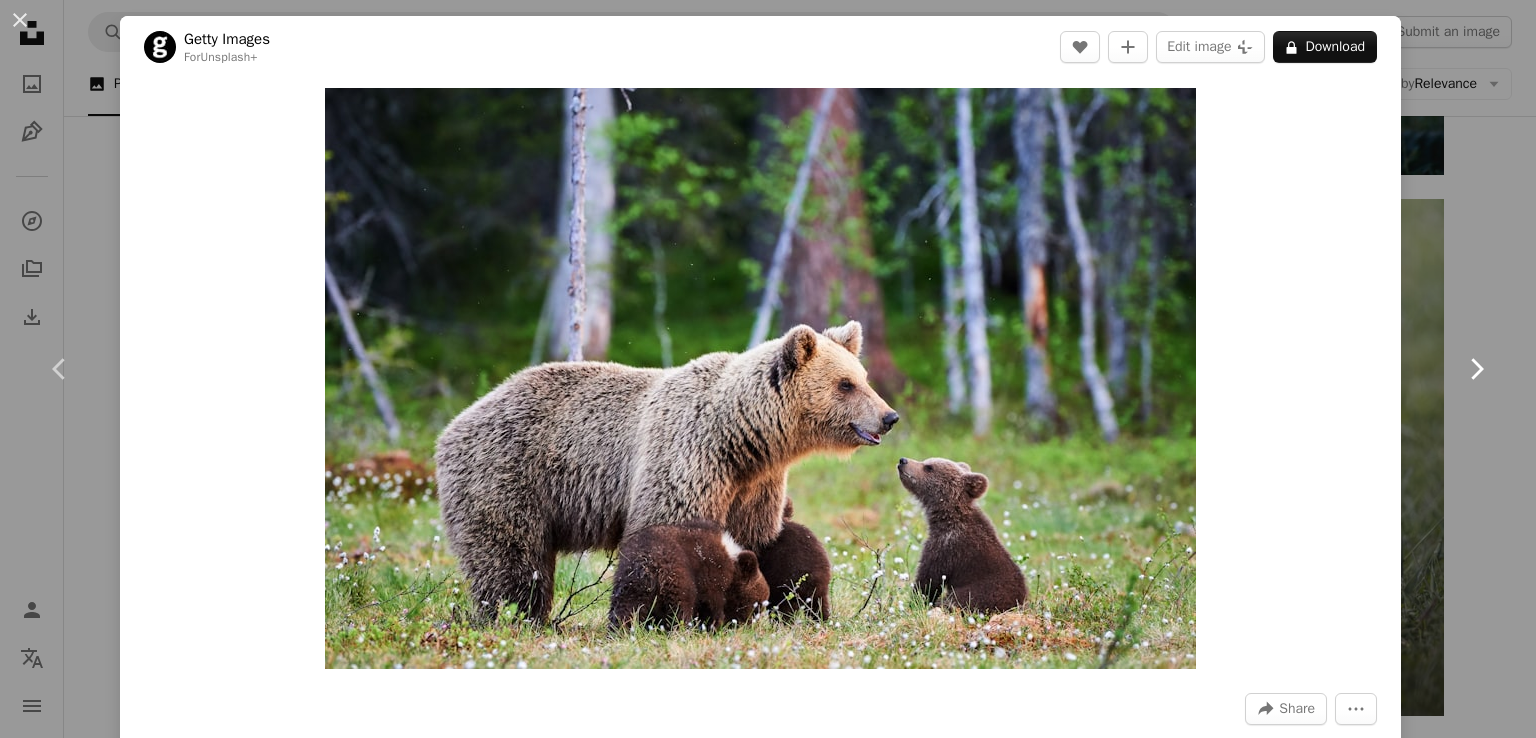click 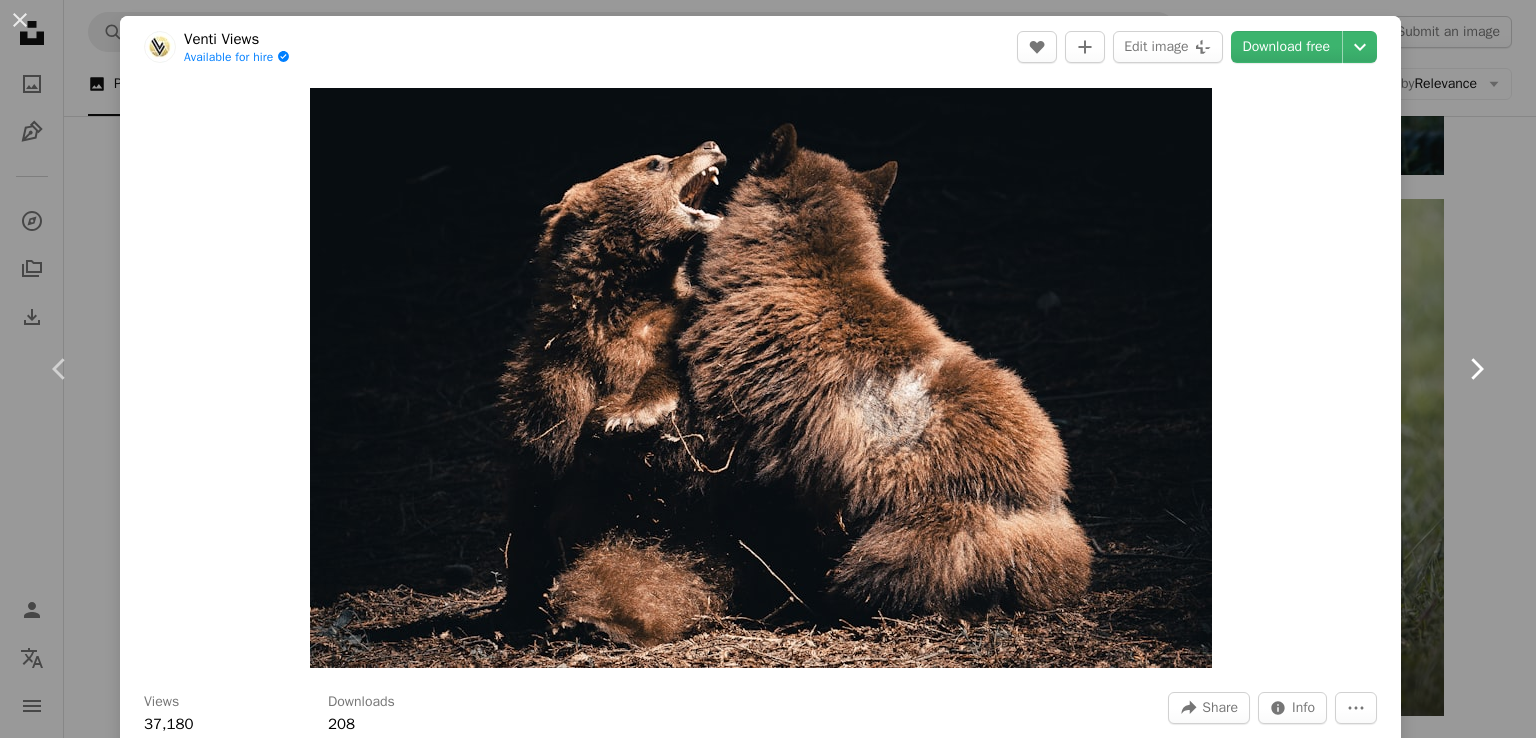 click on "Chevron right" 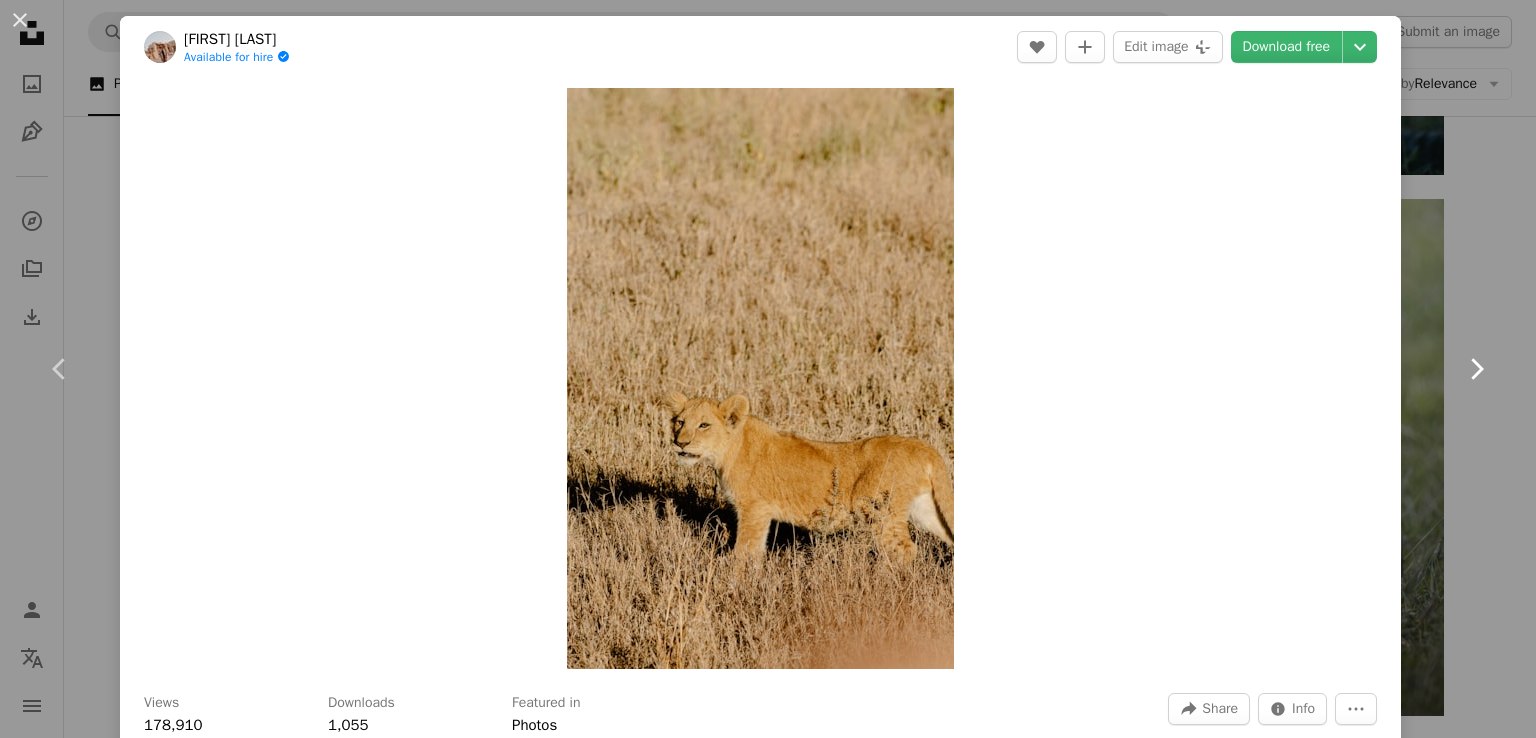 click on "Chevron right" 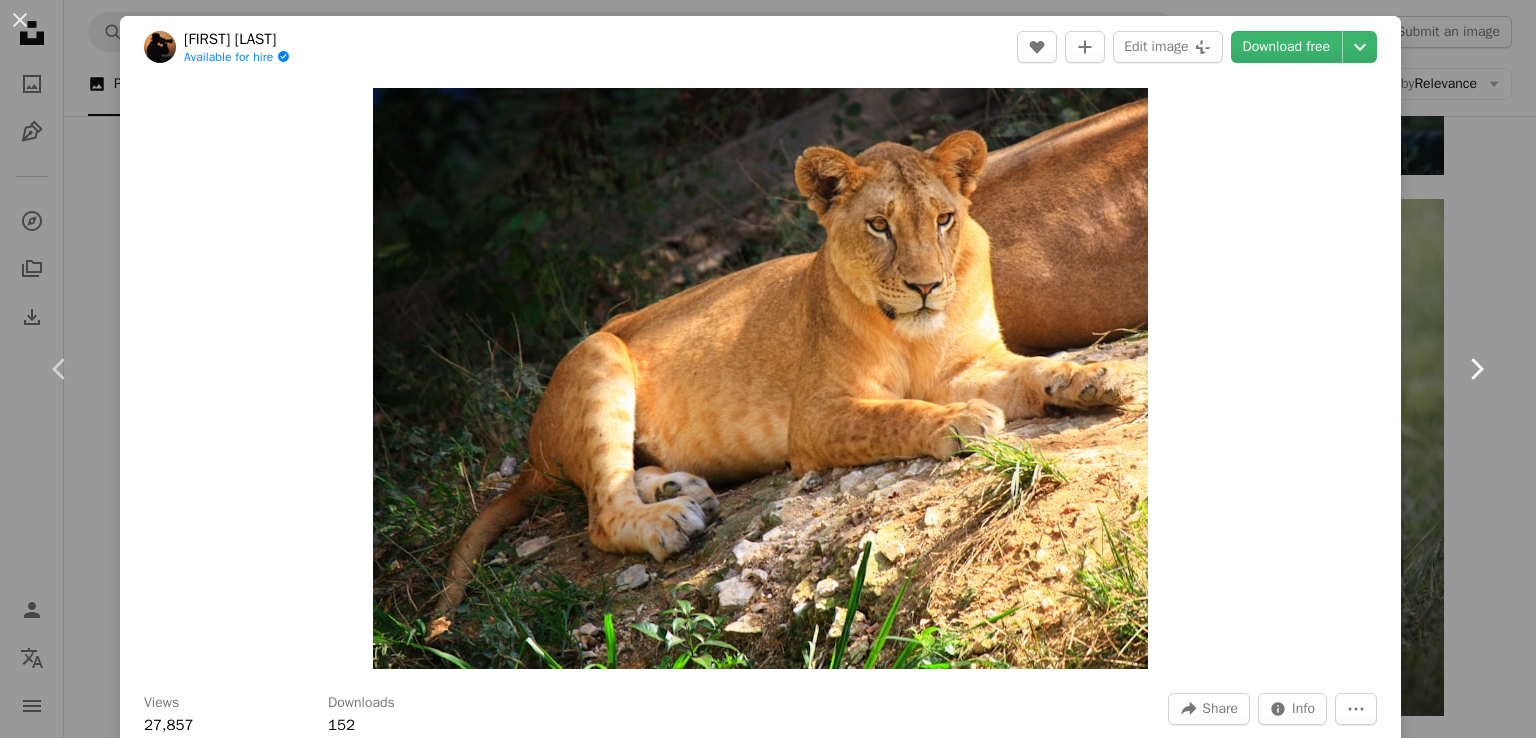click on "Chevron right" 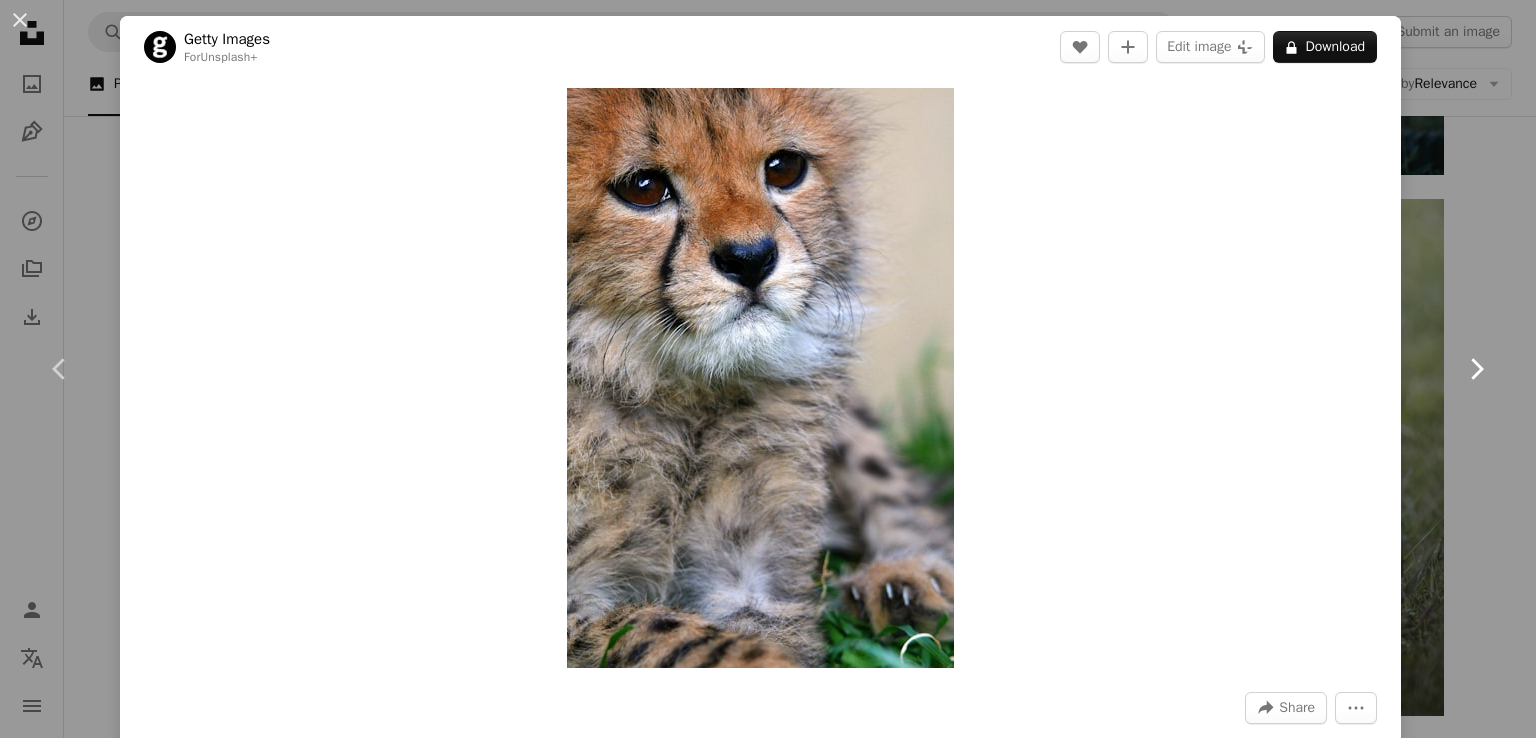 click on "Chevron right" 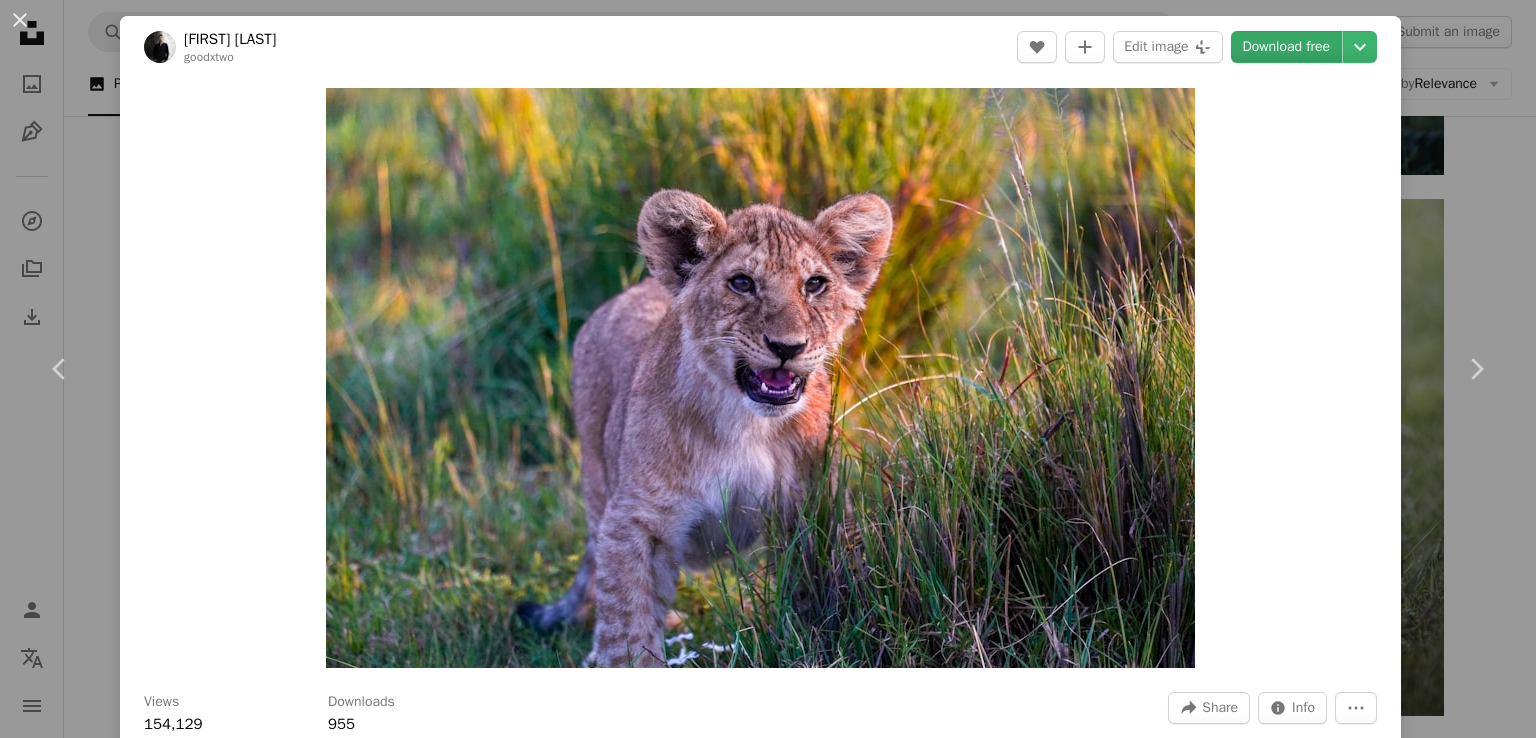 click on "Download free" at bounding box center (1287, 47) 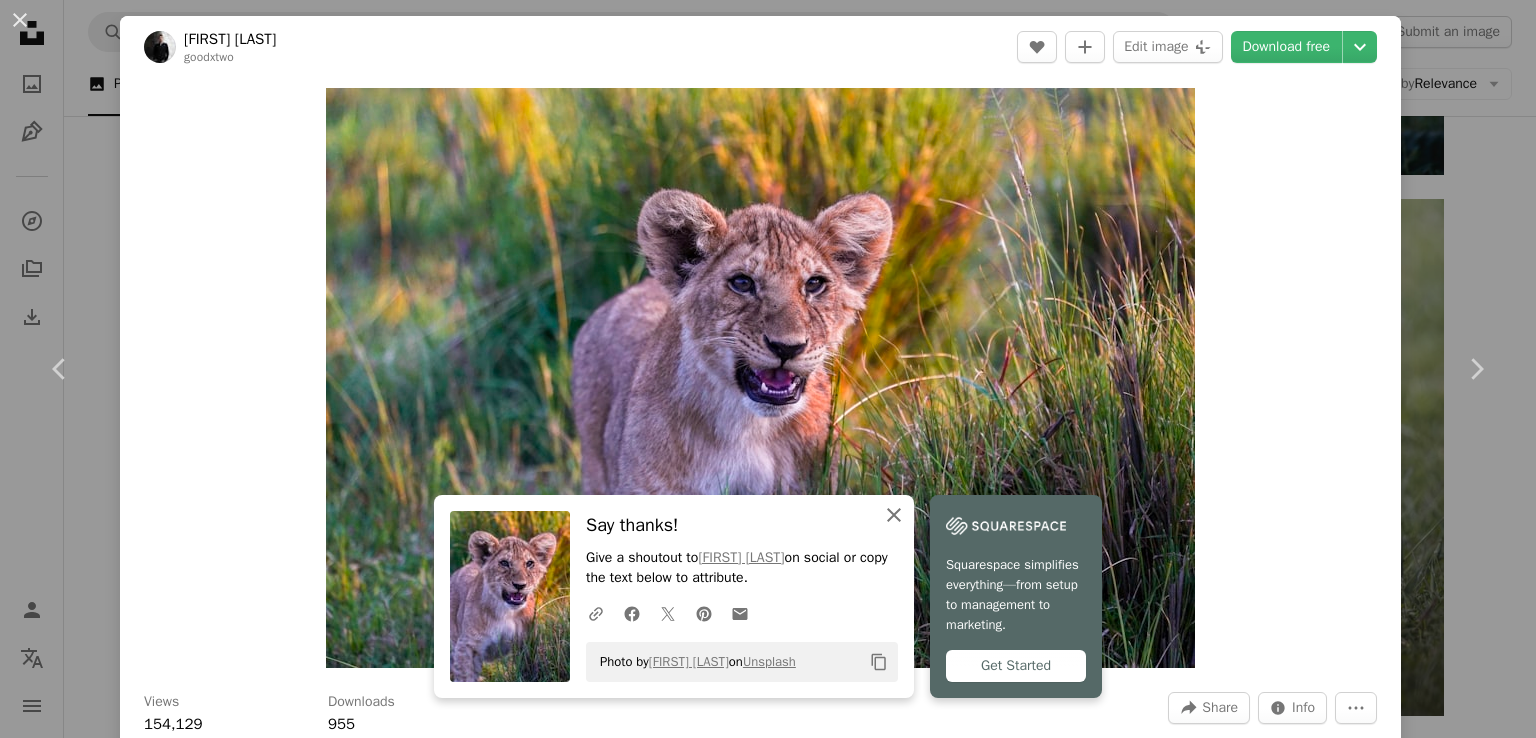 click on "An X shape" 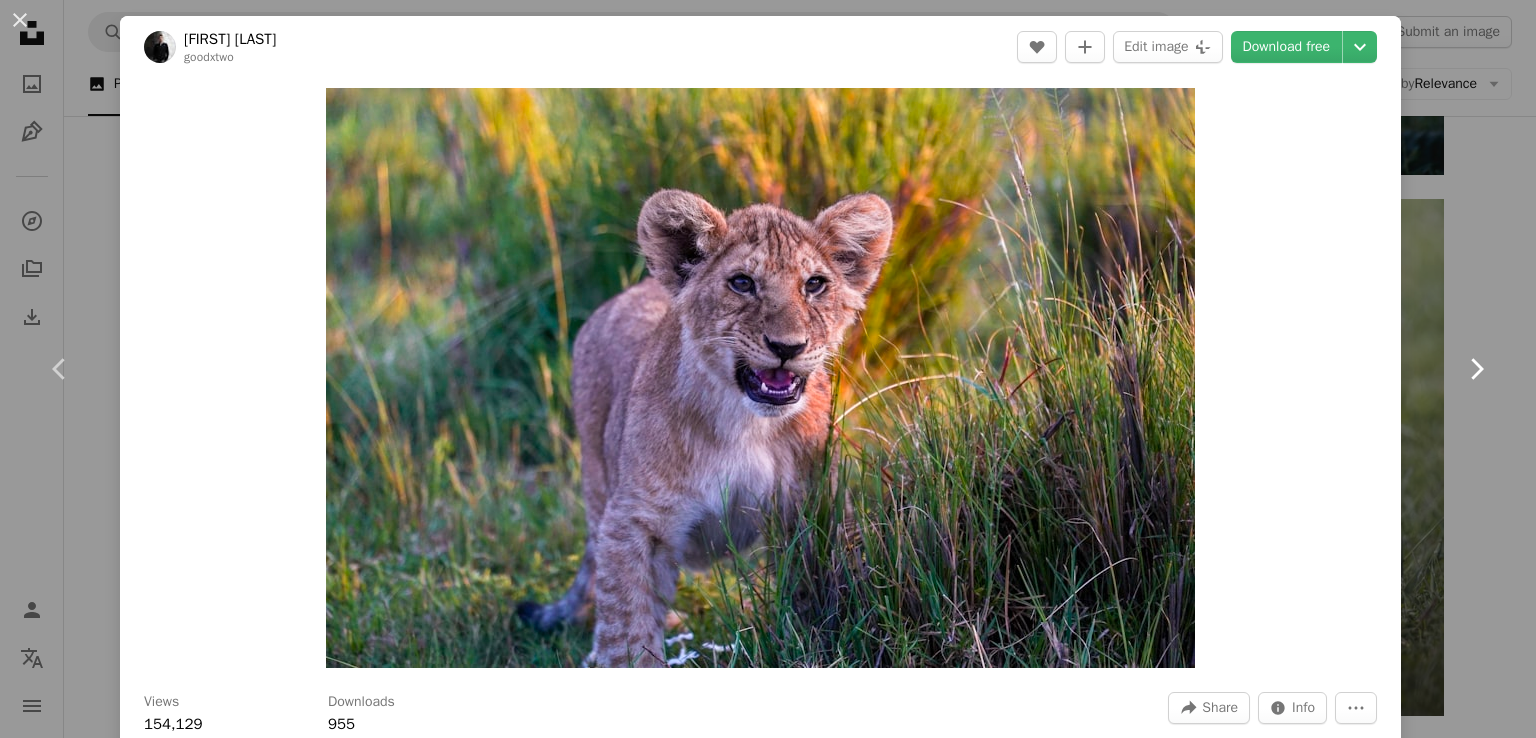 click on "Chevron right" 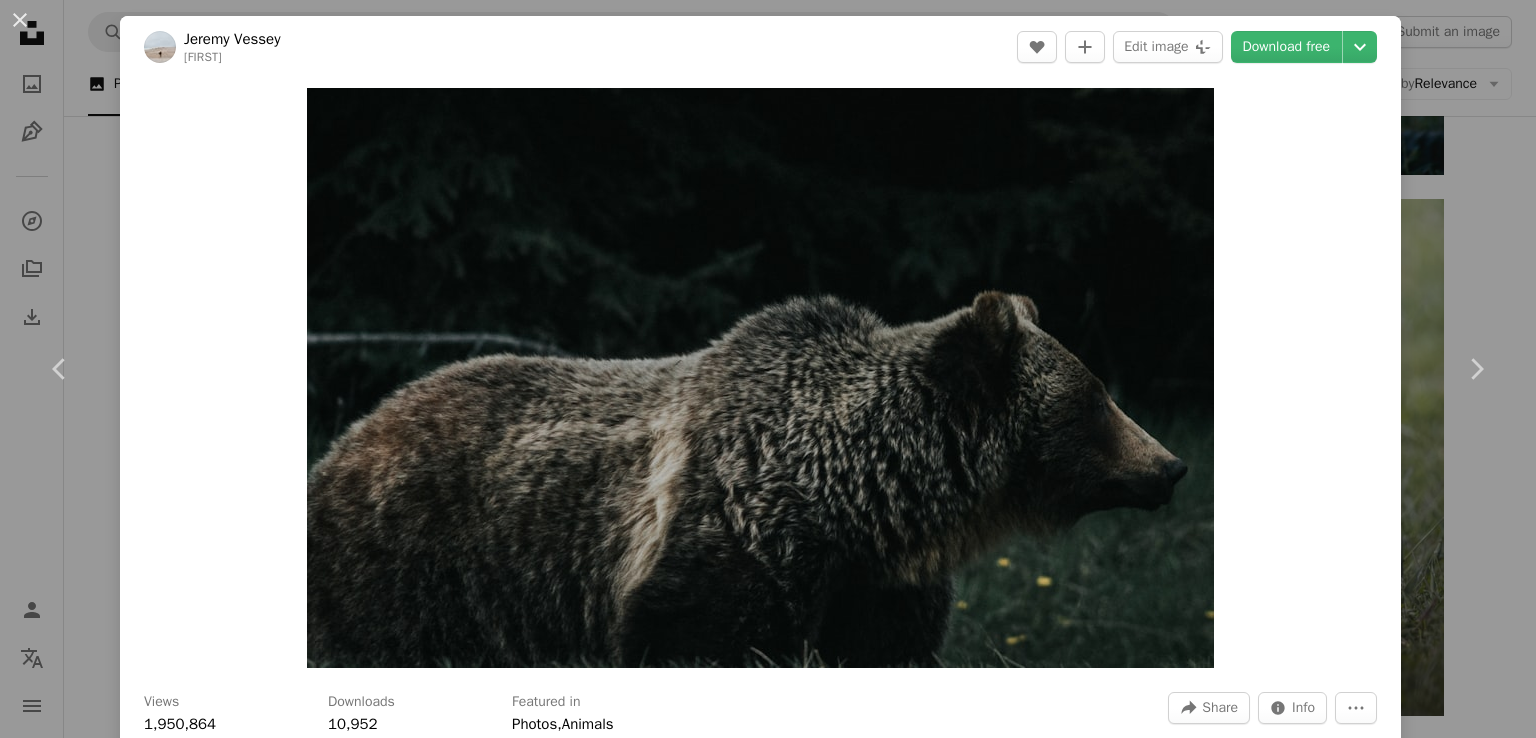 click on "Zoom in" at bounding box center [760, 378] 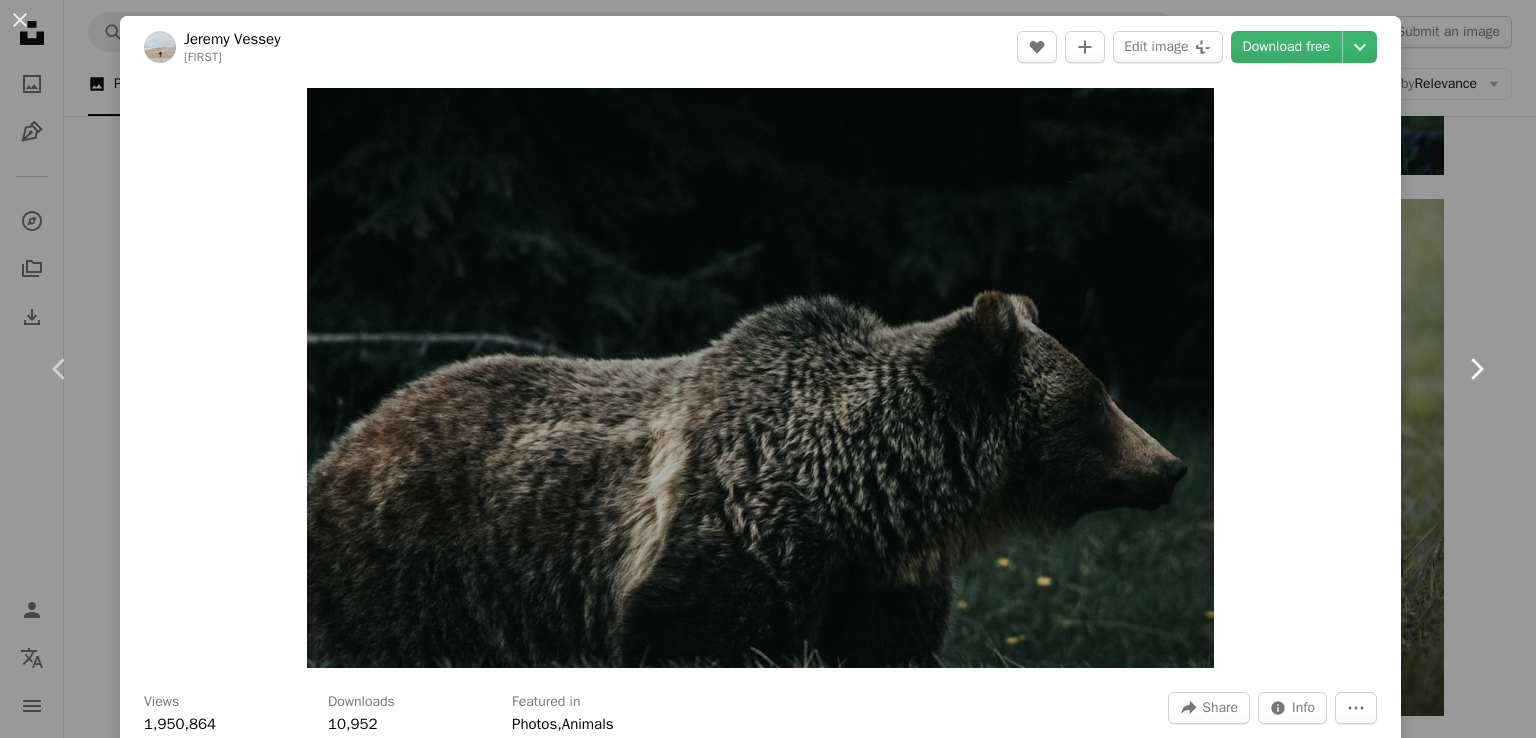click on "Chevron right" 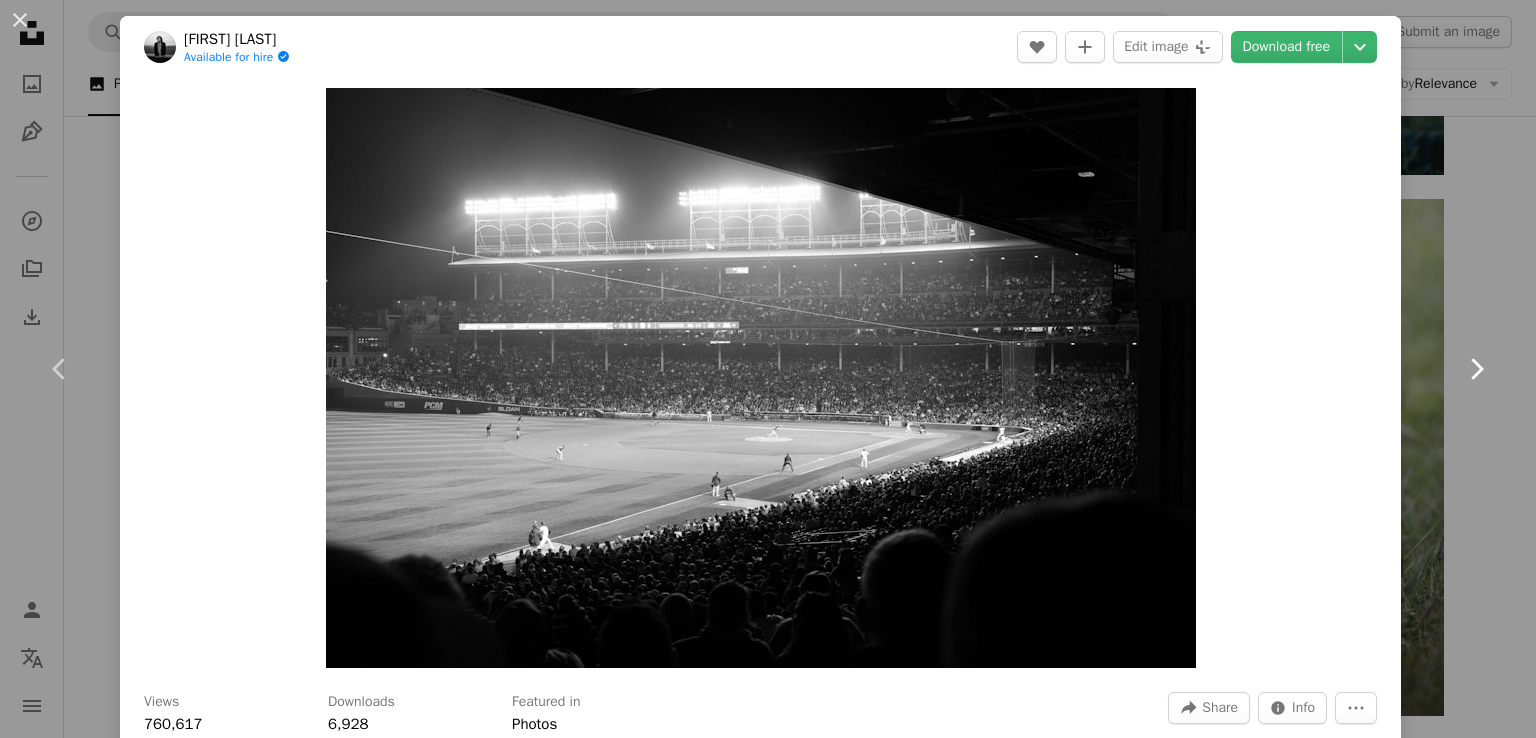 click on "Chevron right" 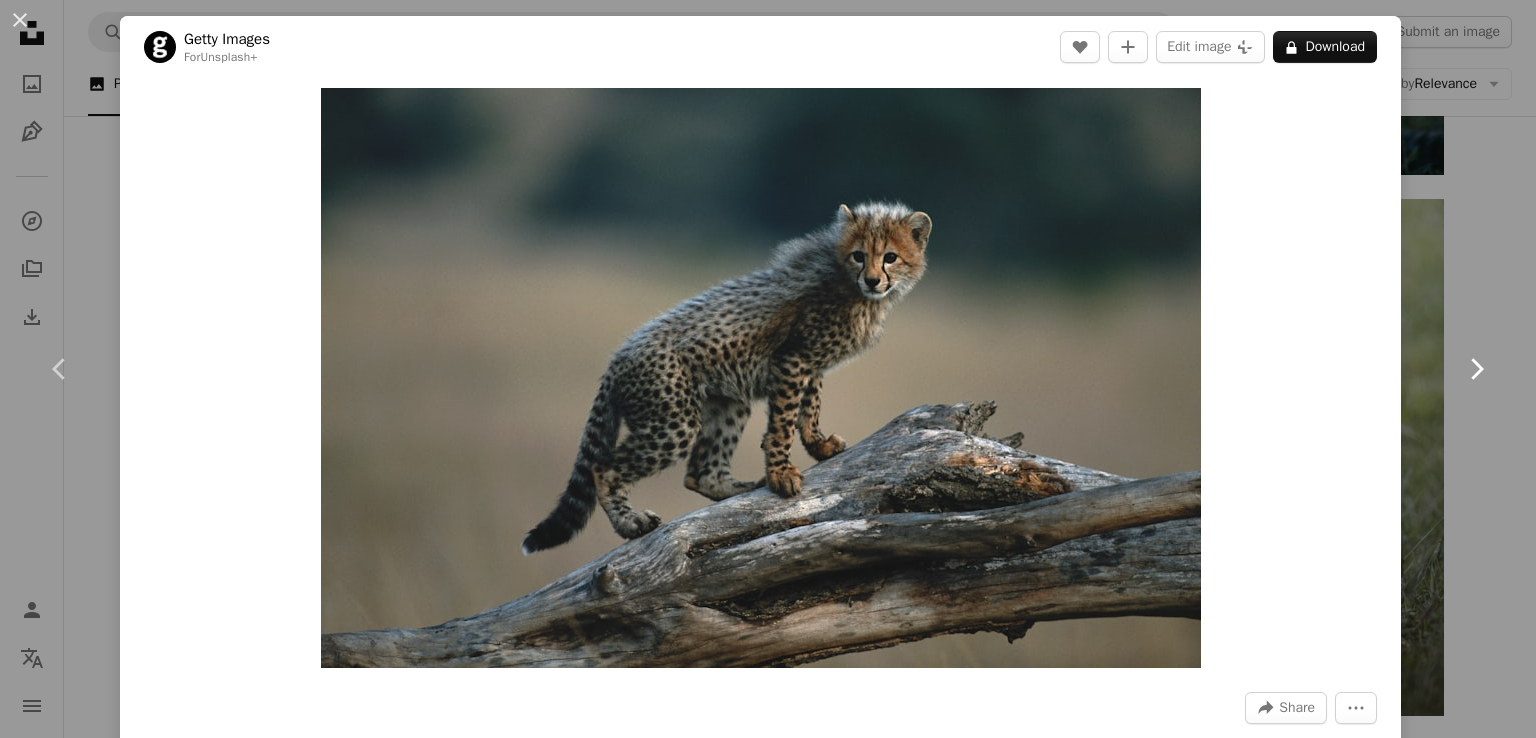 click 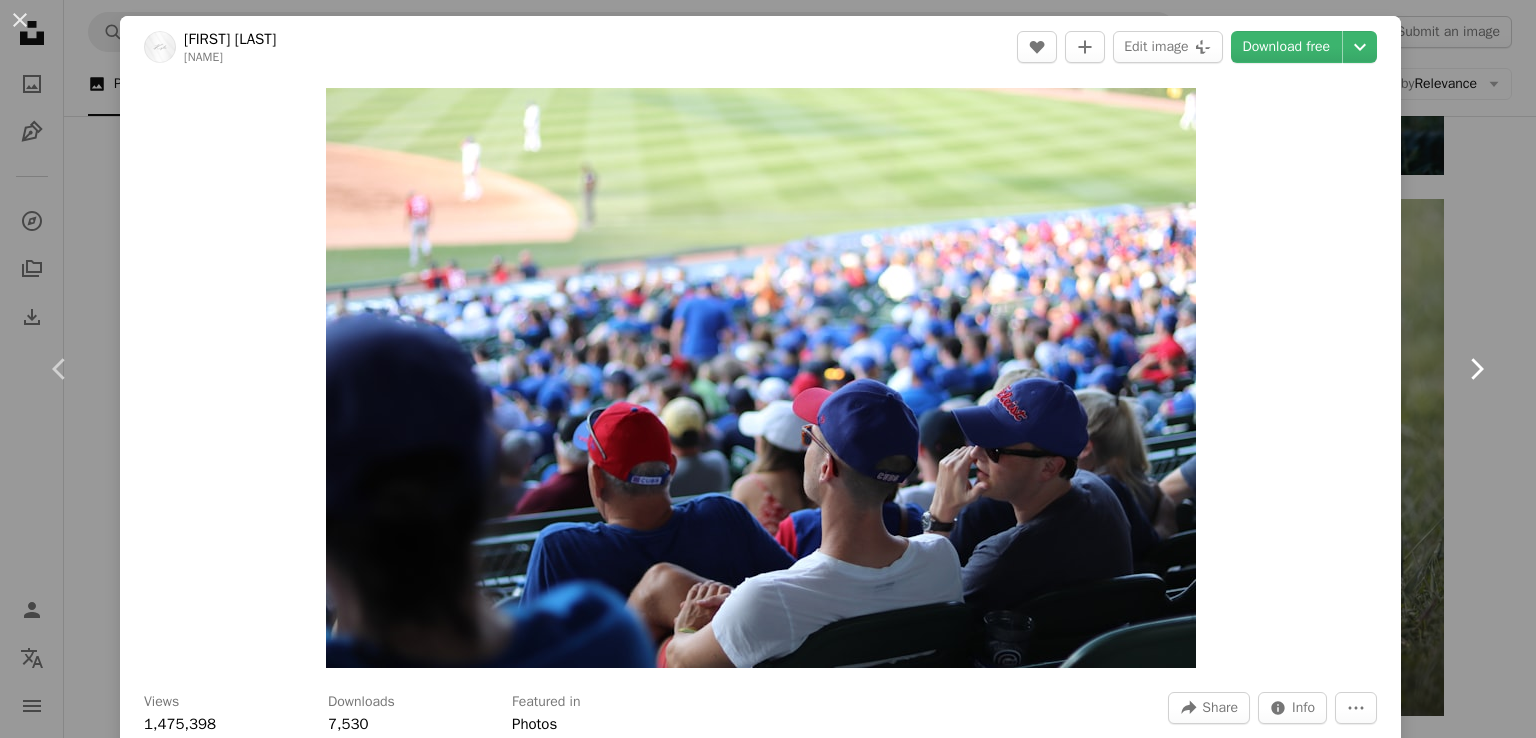 click 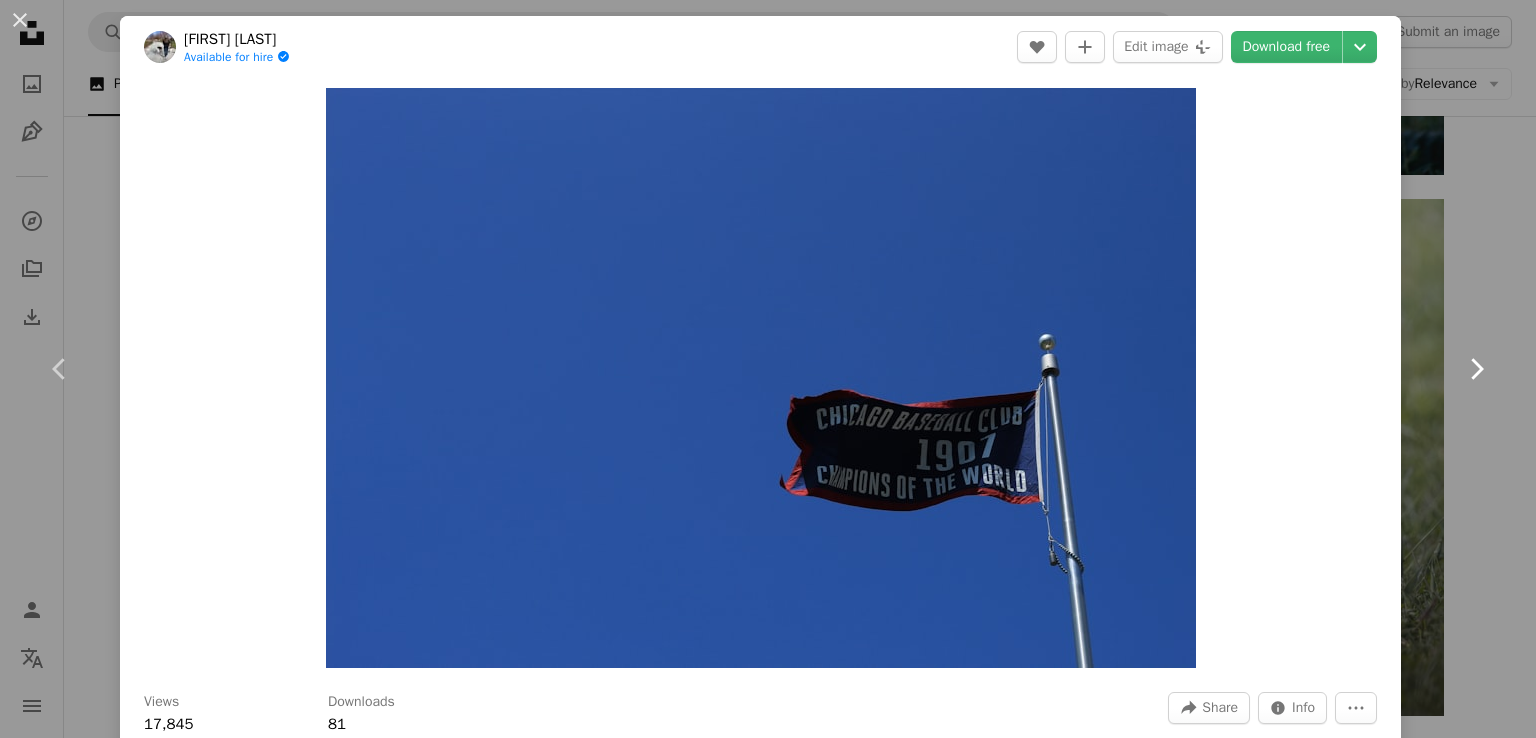 click 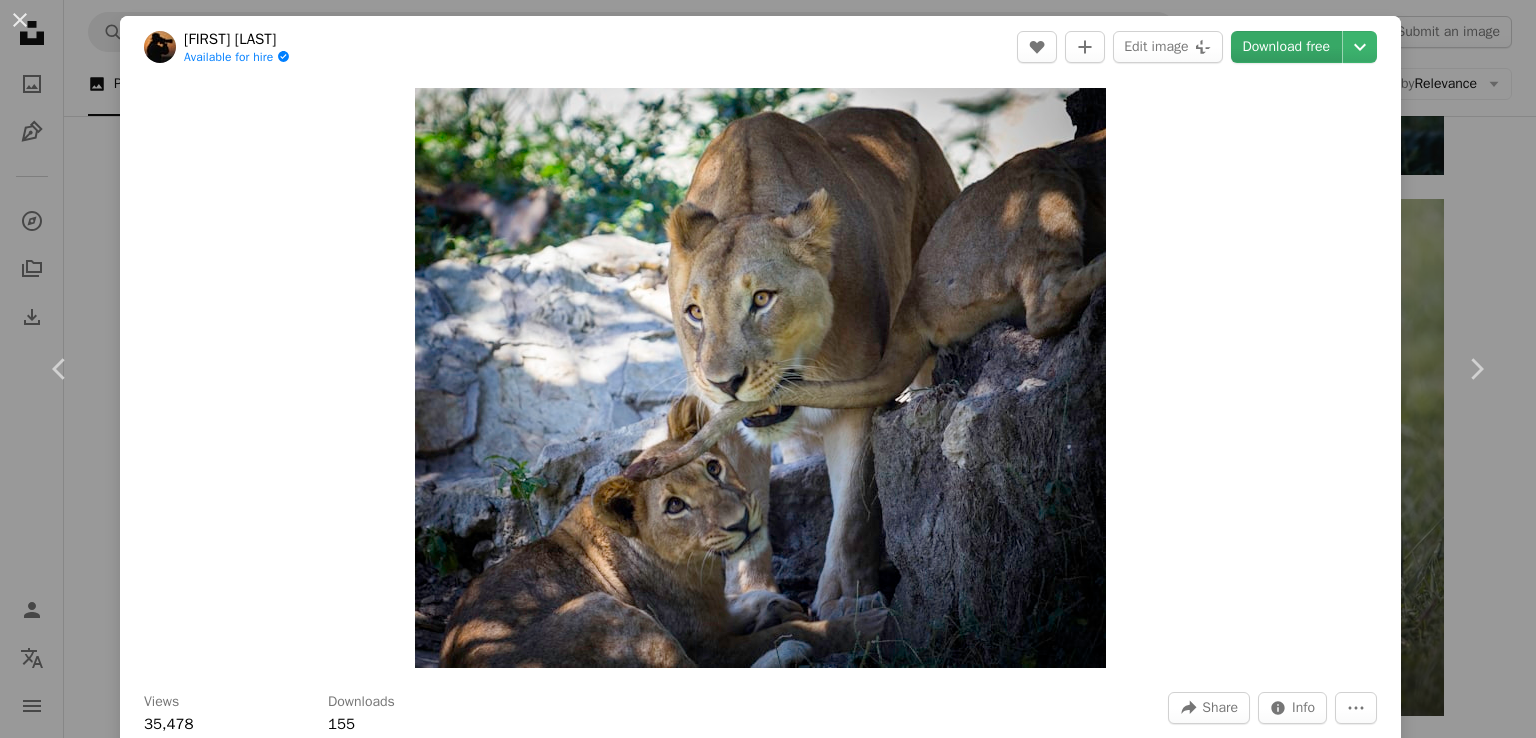 click on "Download free" at bounding box center [1287, 47] 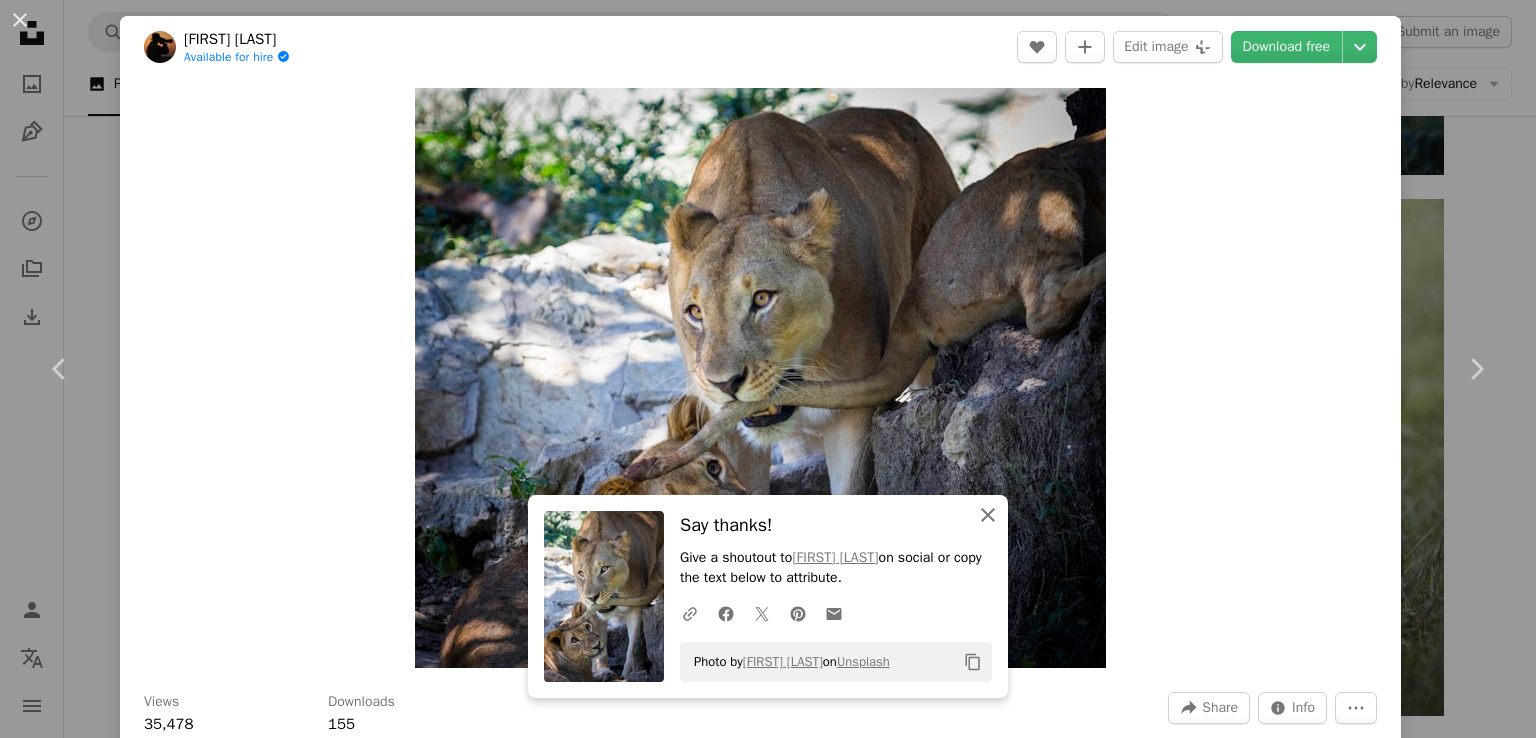 click on "An X shape" 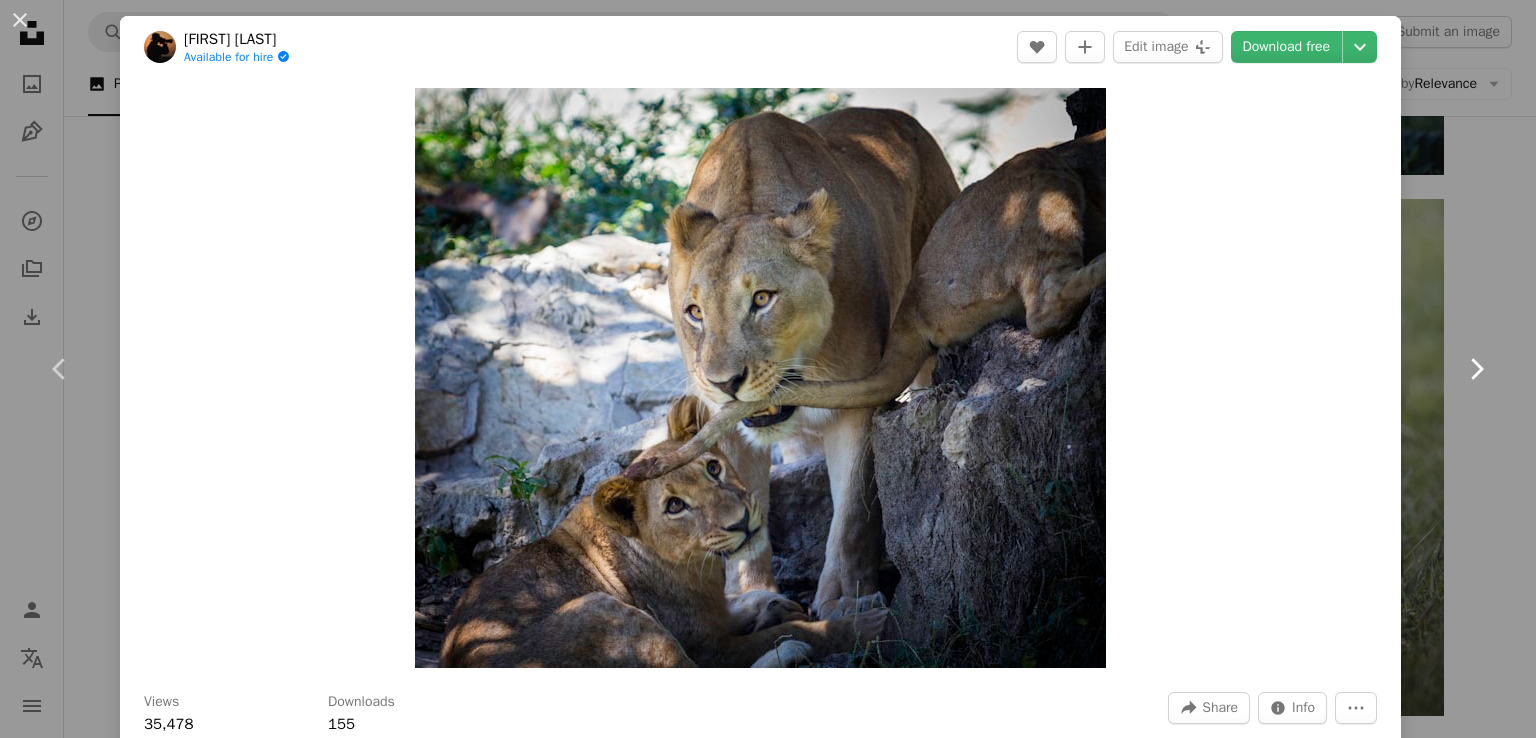 click on "Chevron right" 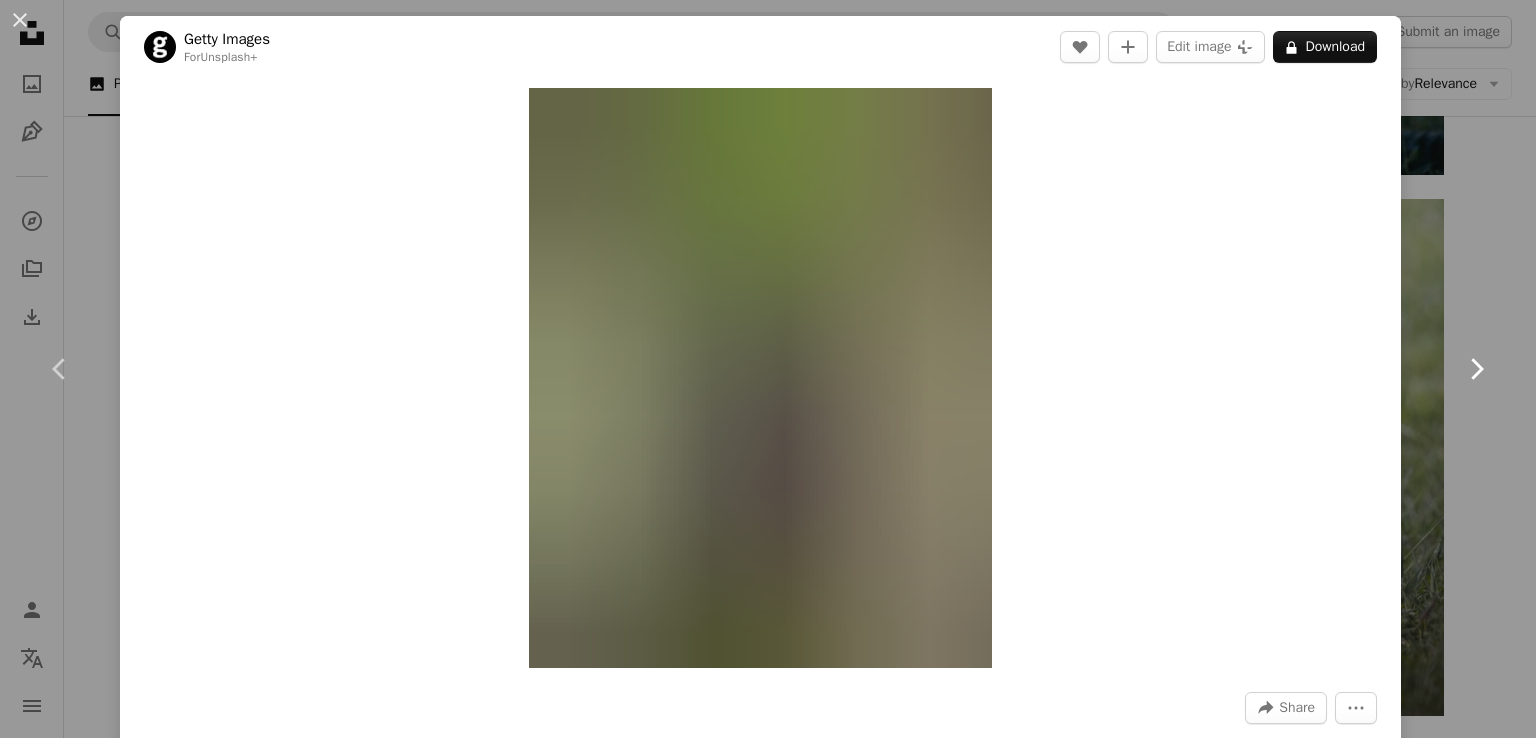click 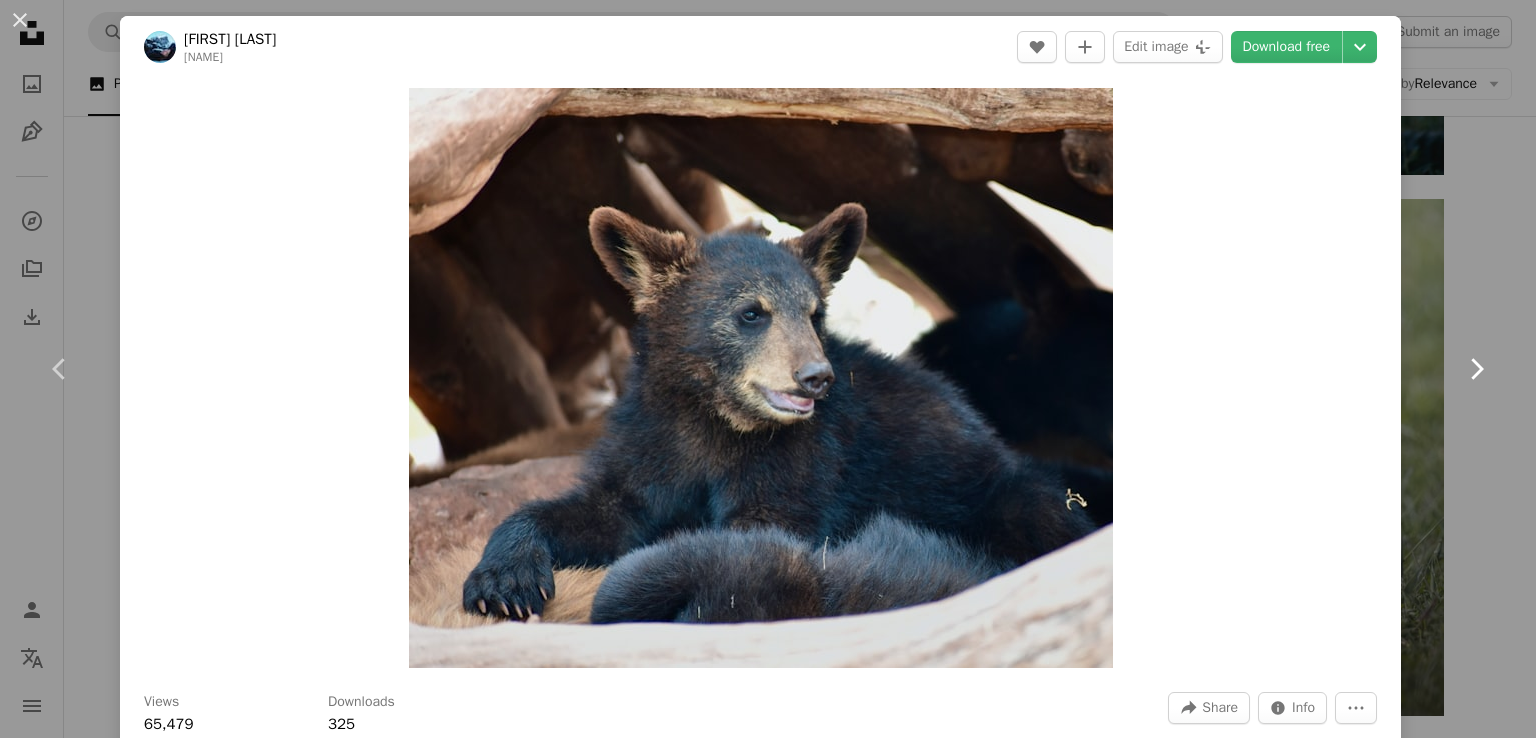 click 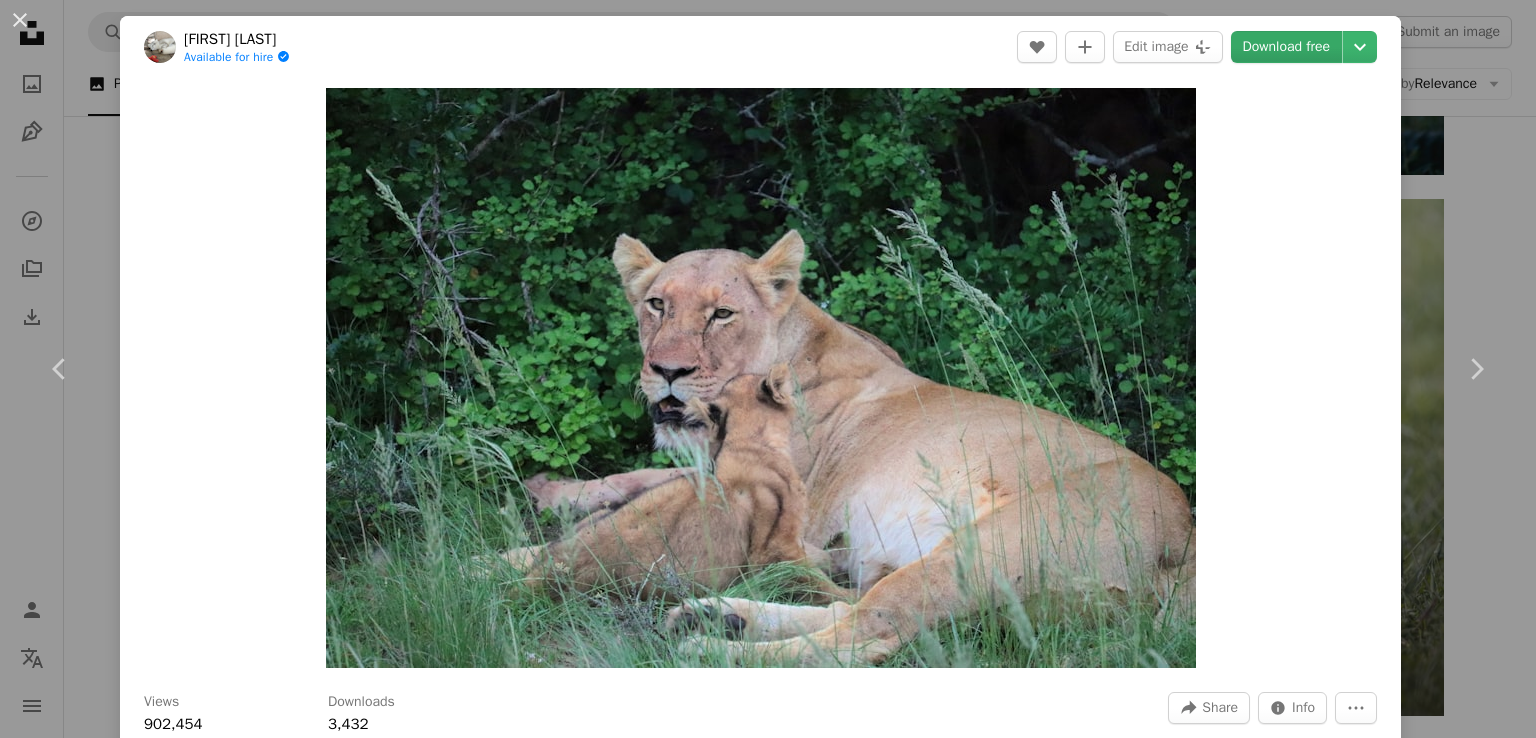 click on "Download free" at bounding box center (1287, 47) 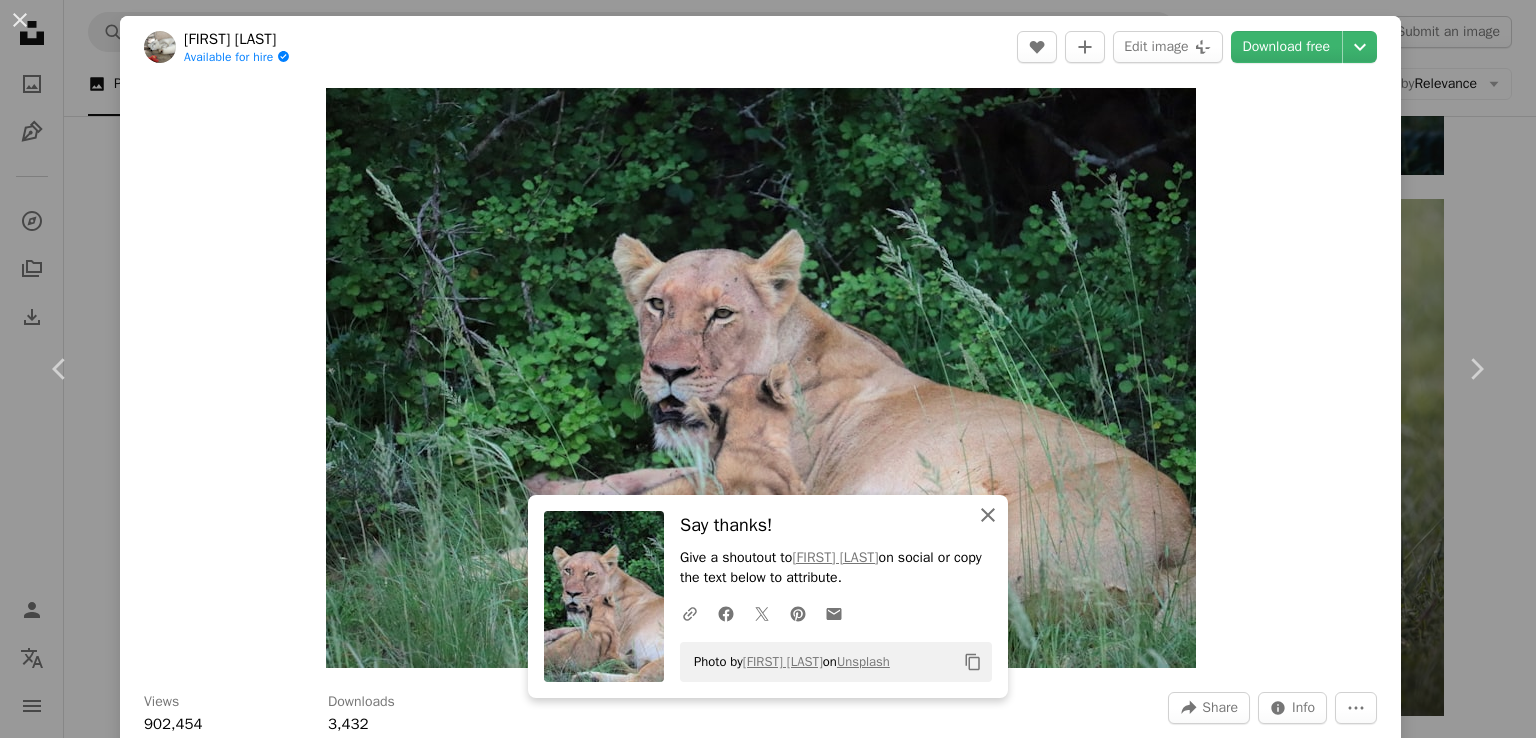 click 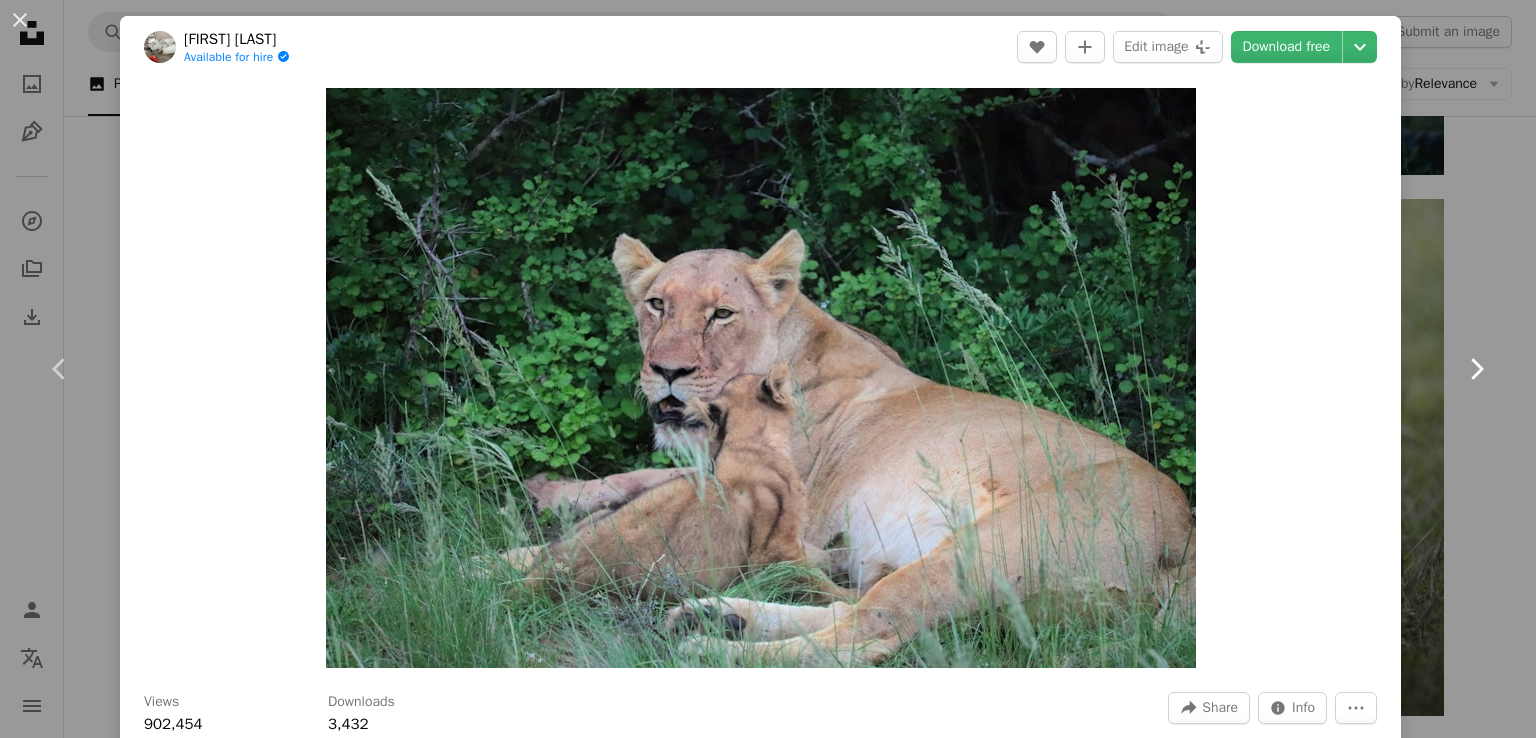 click on "Chevron right" 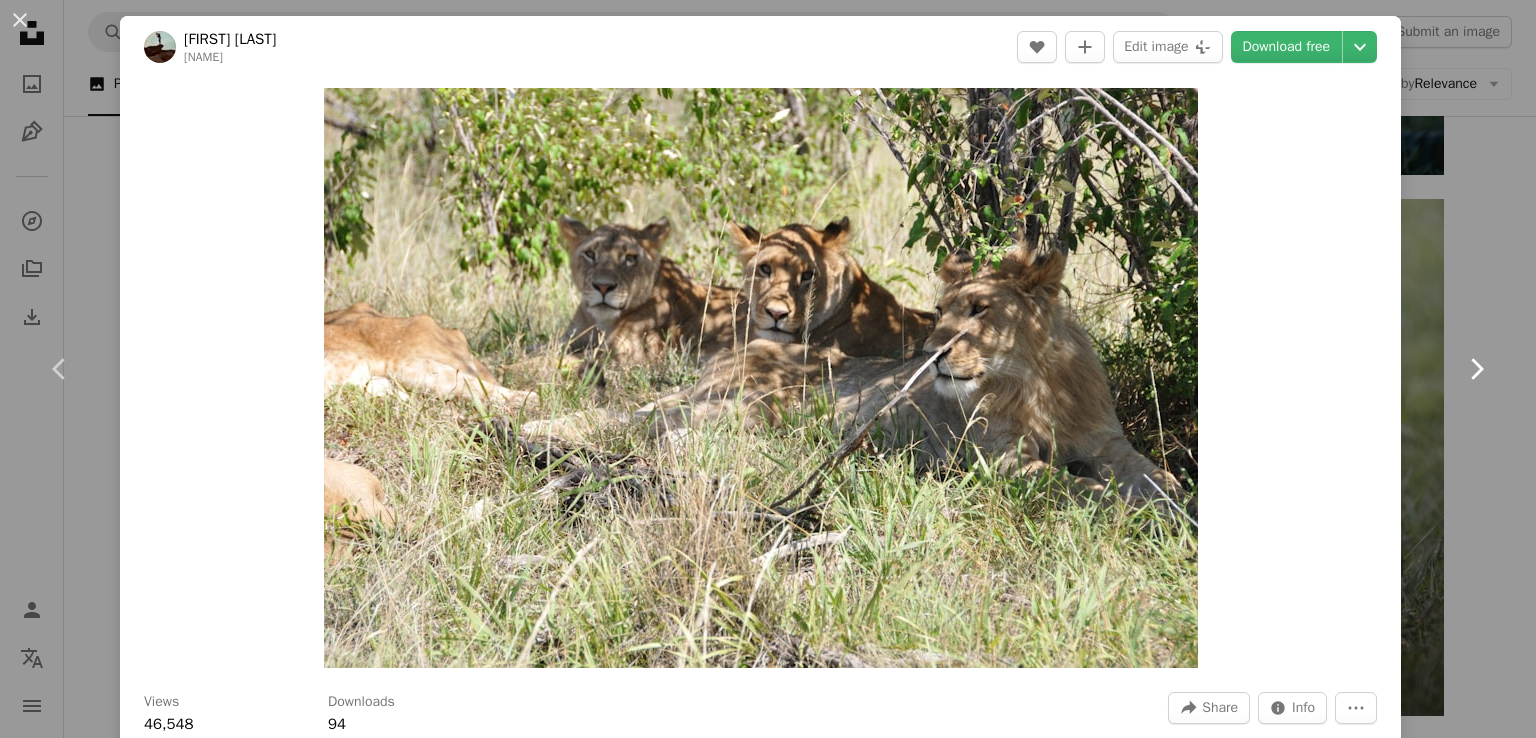 click on "Chevron right" 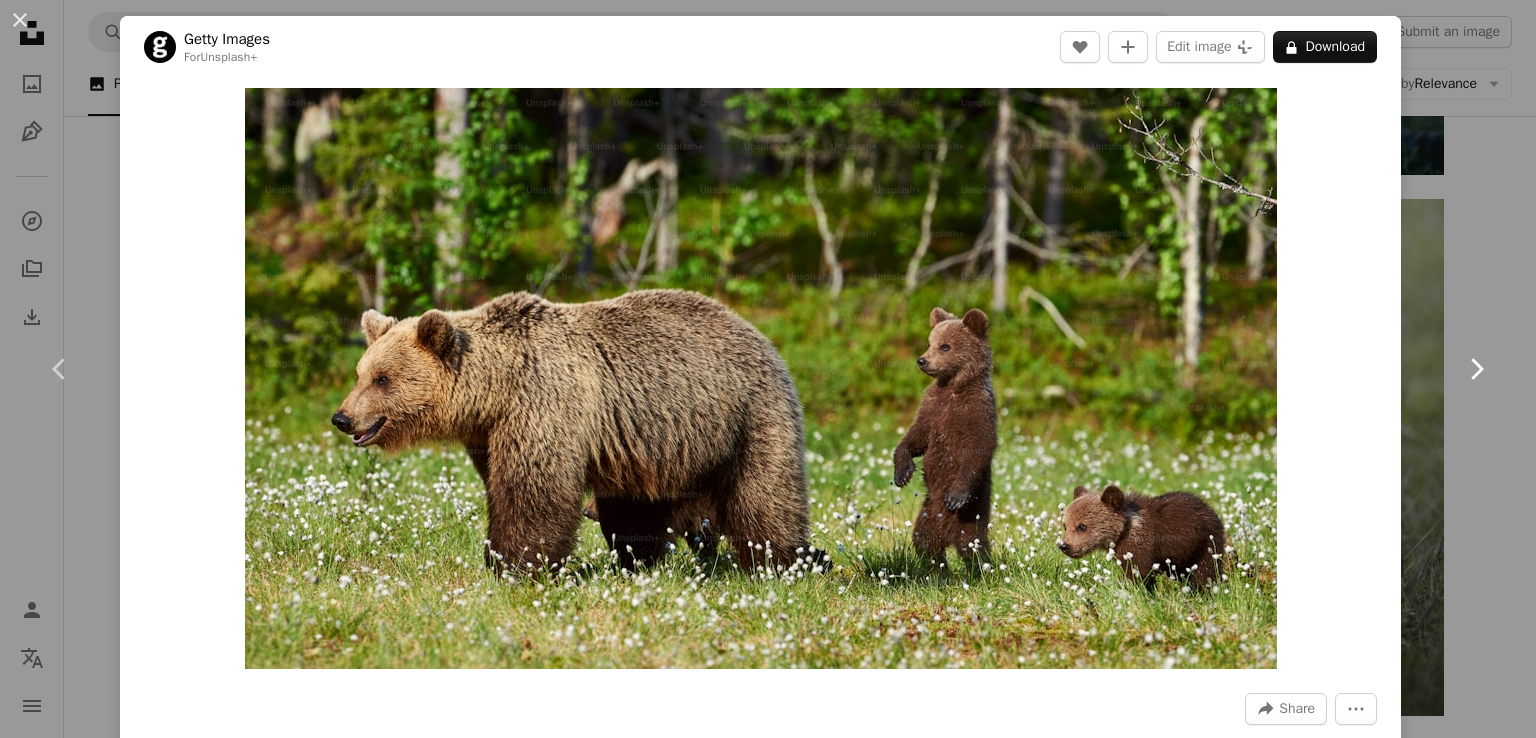 click on "Chevron right" 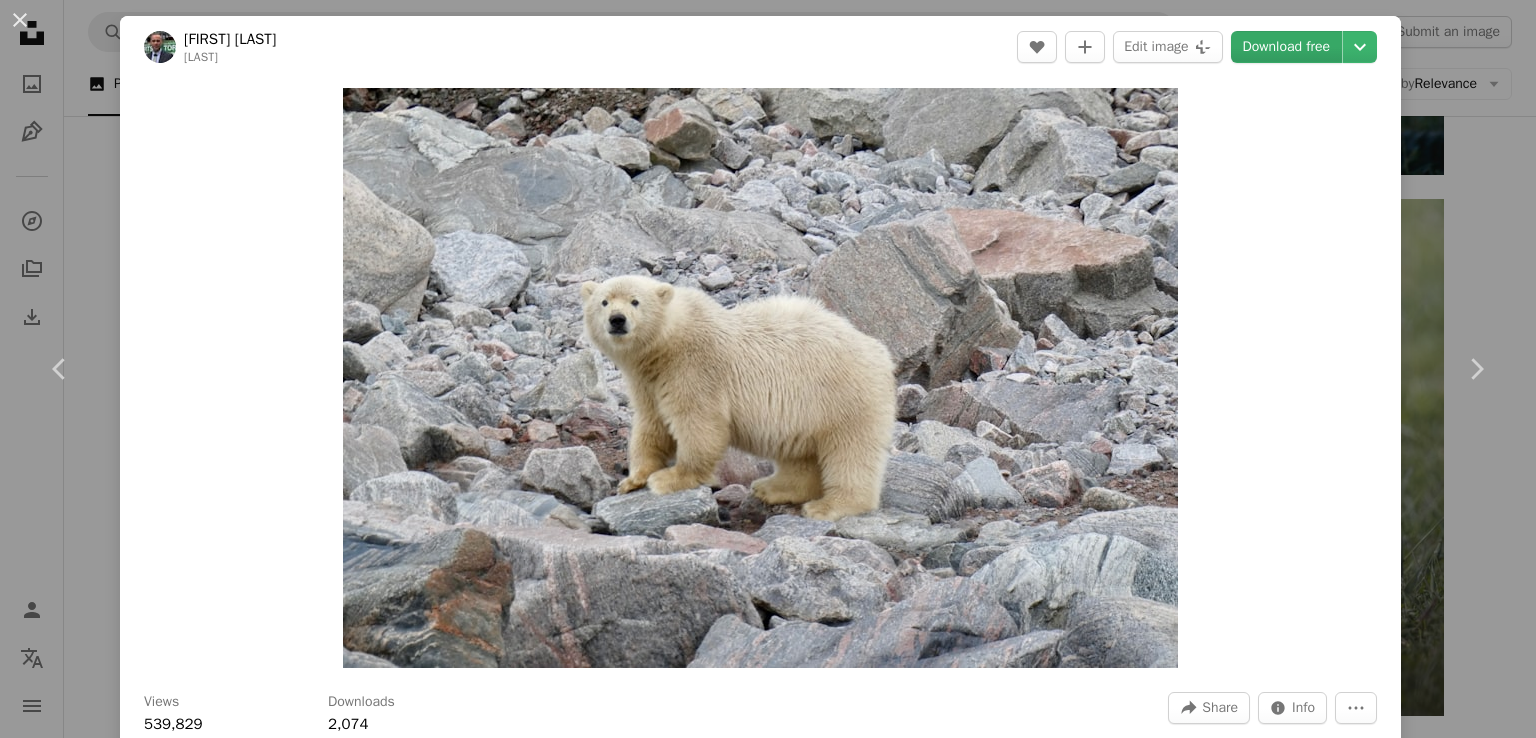 click on "Download free" at bounding box center (1287, 47) 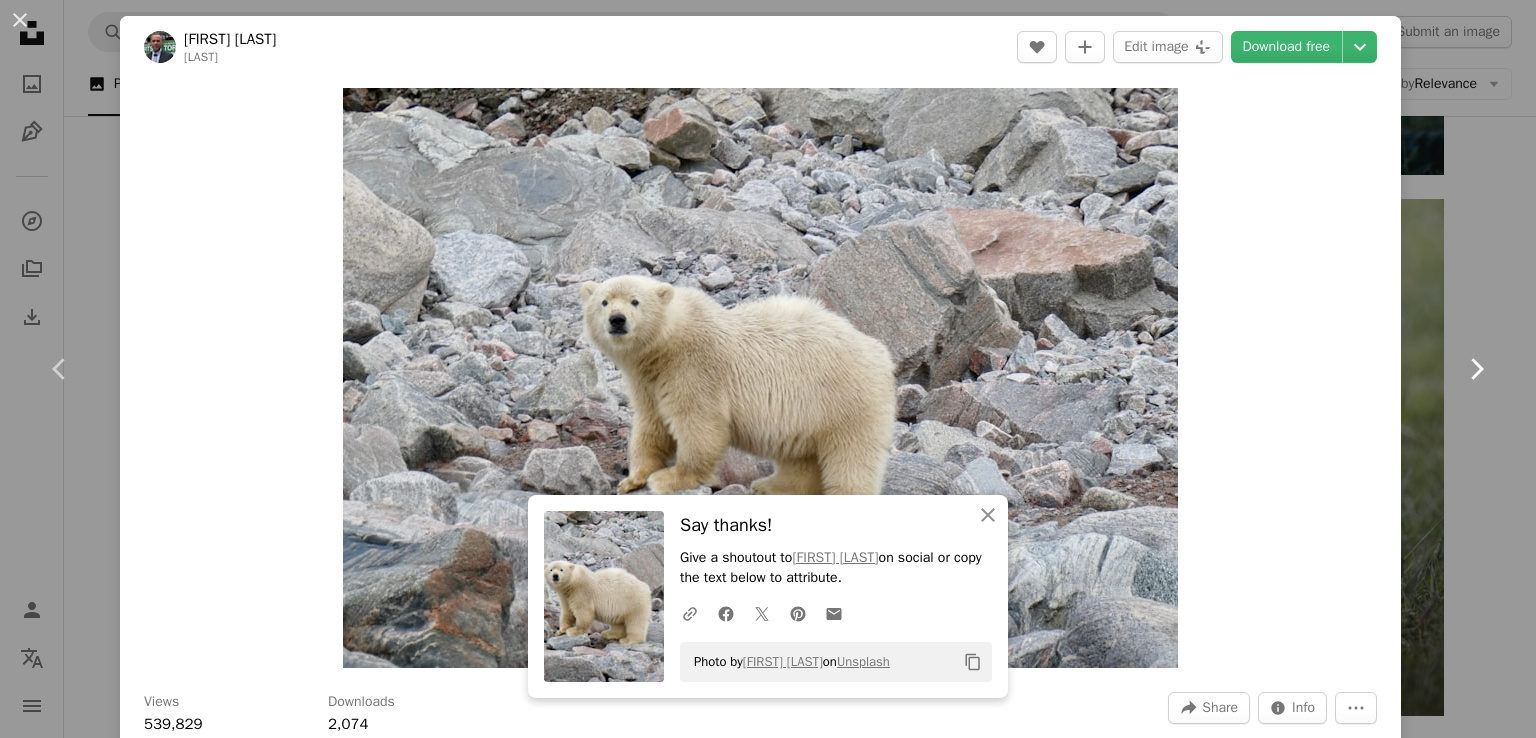 click on "Chevron right" 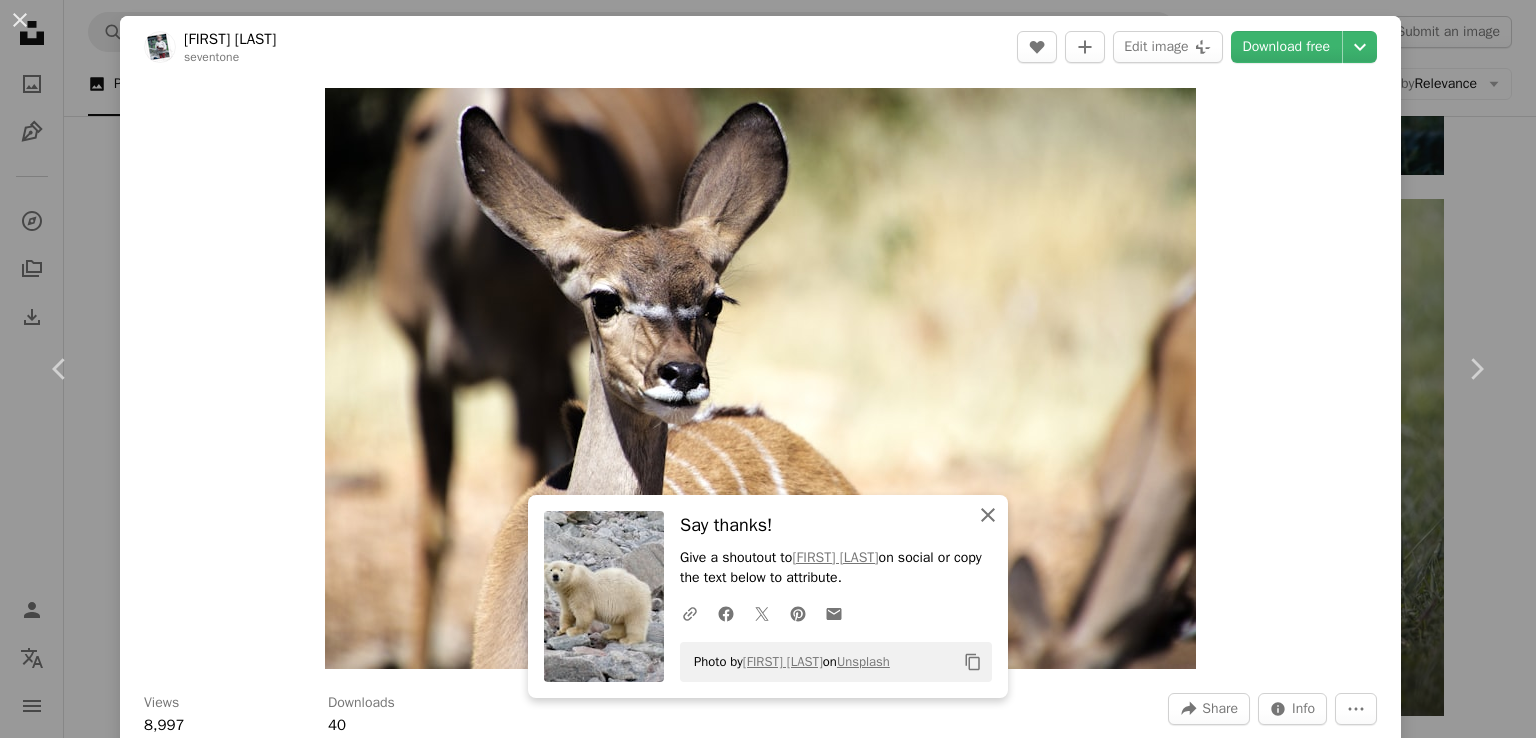 click on "An X shape" 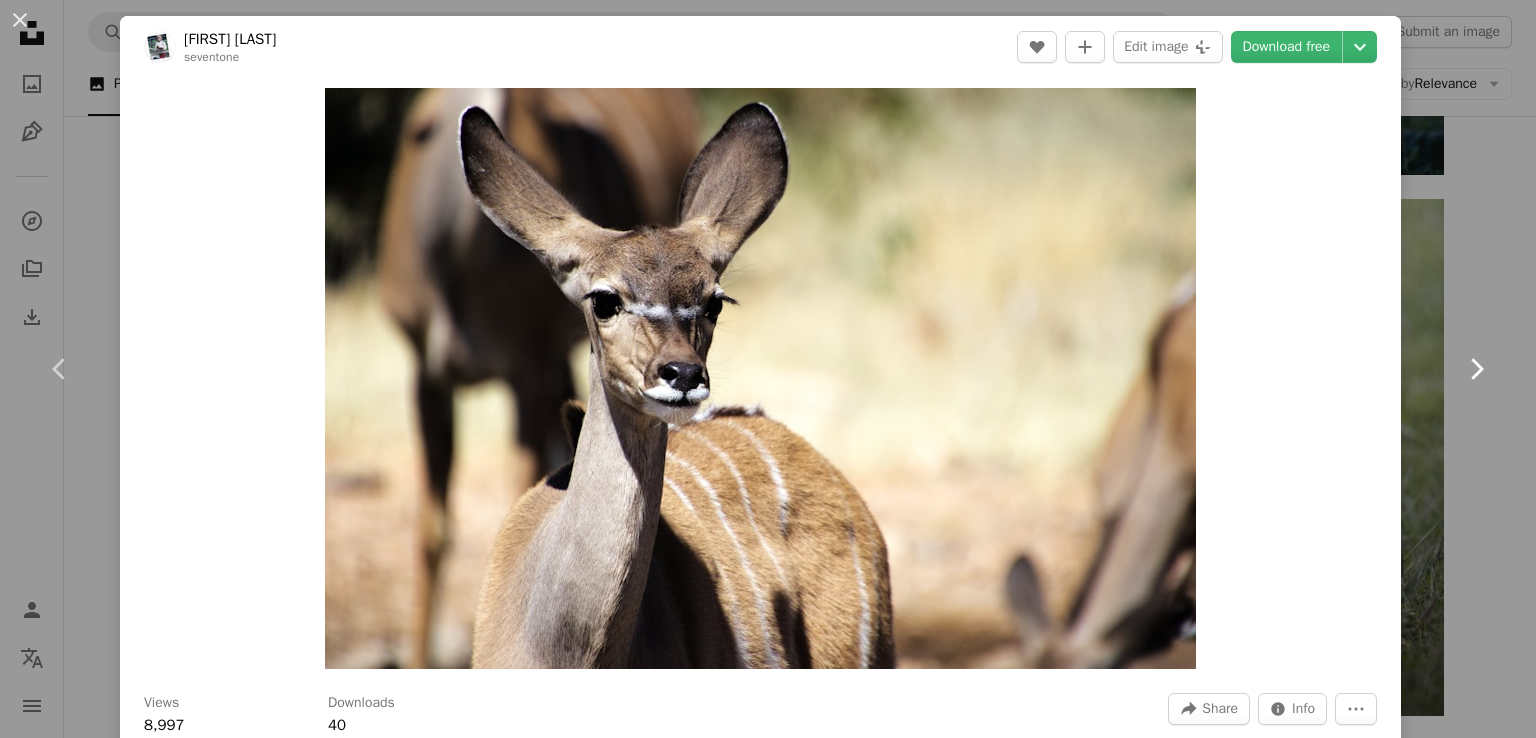 click on "Chevron right" 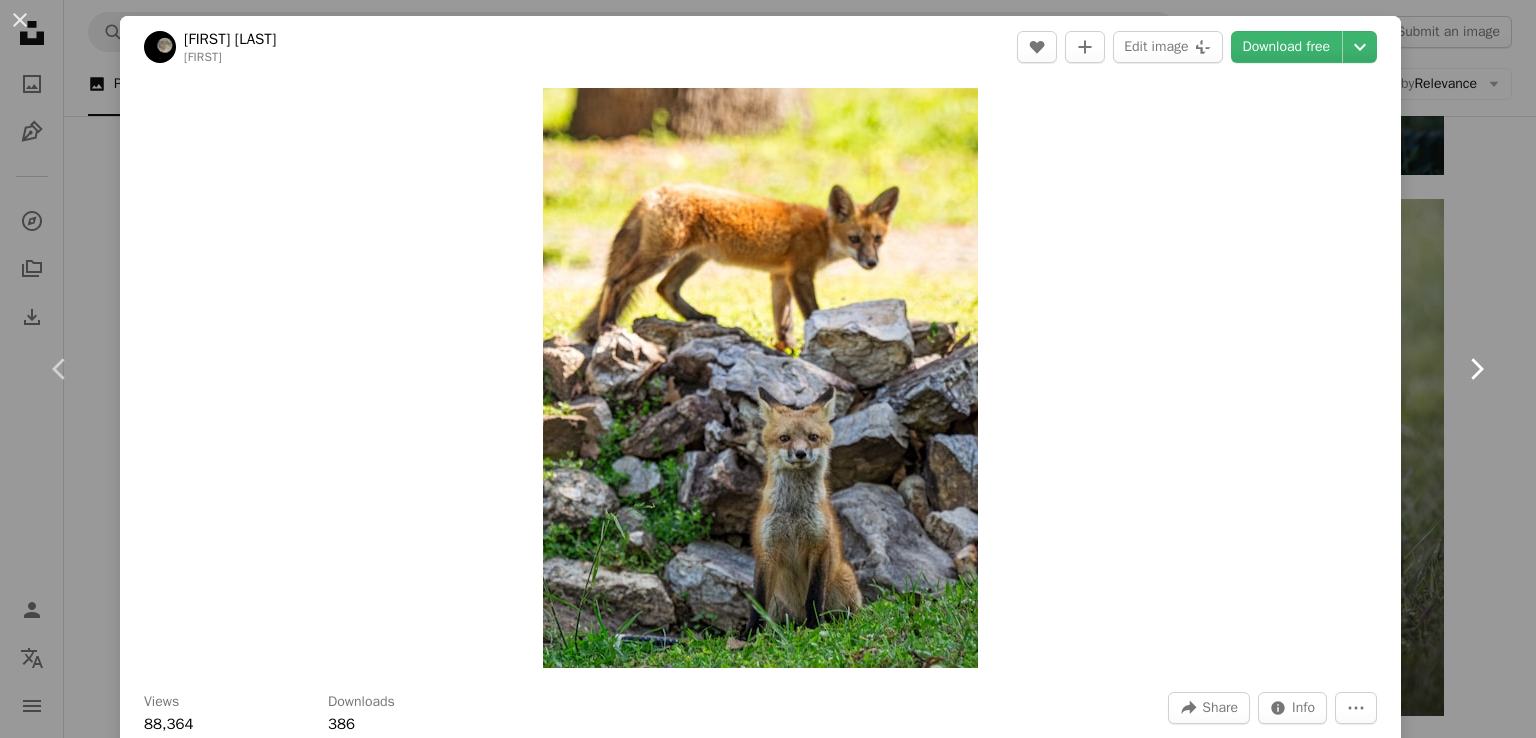 click on "Chevron right" 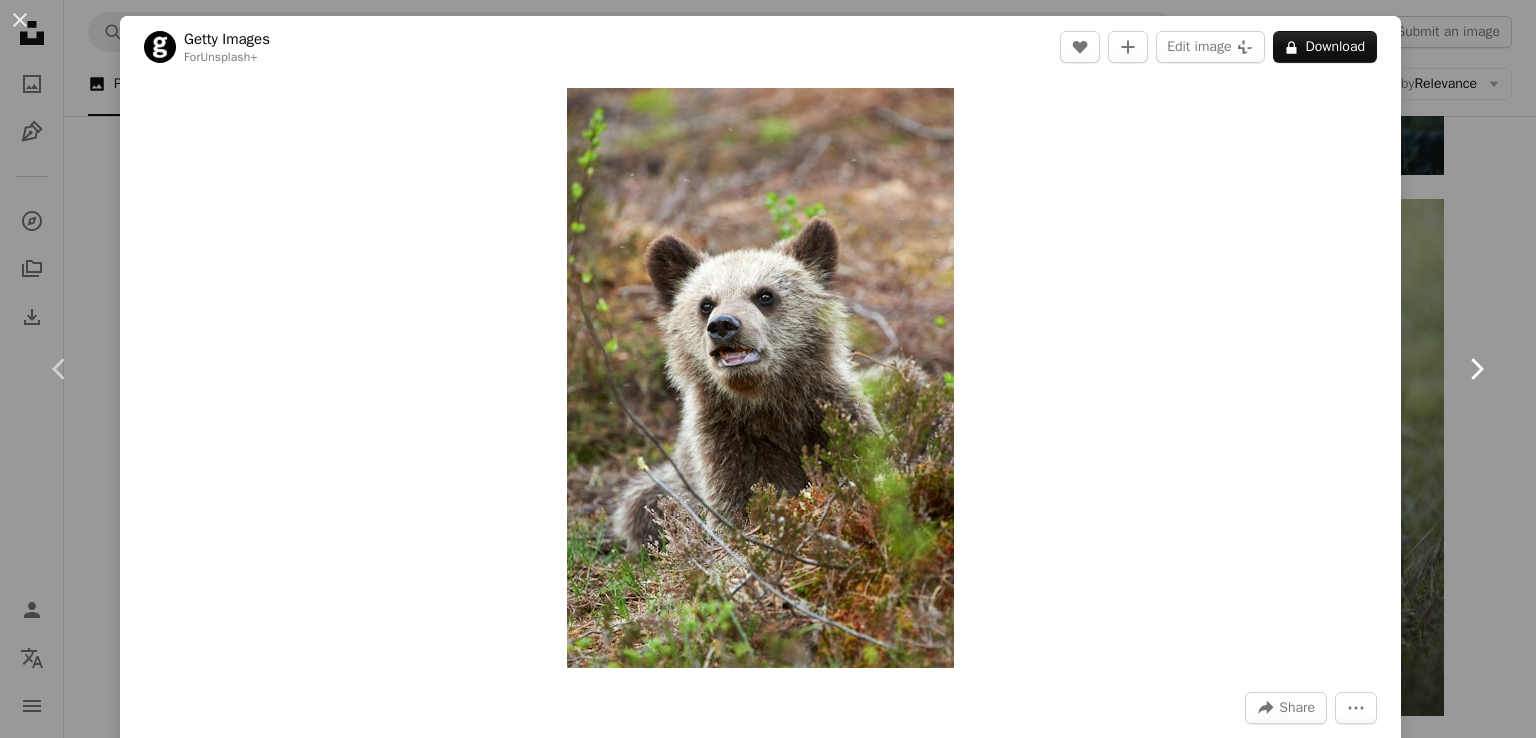 click on "Chevron right" 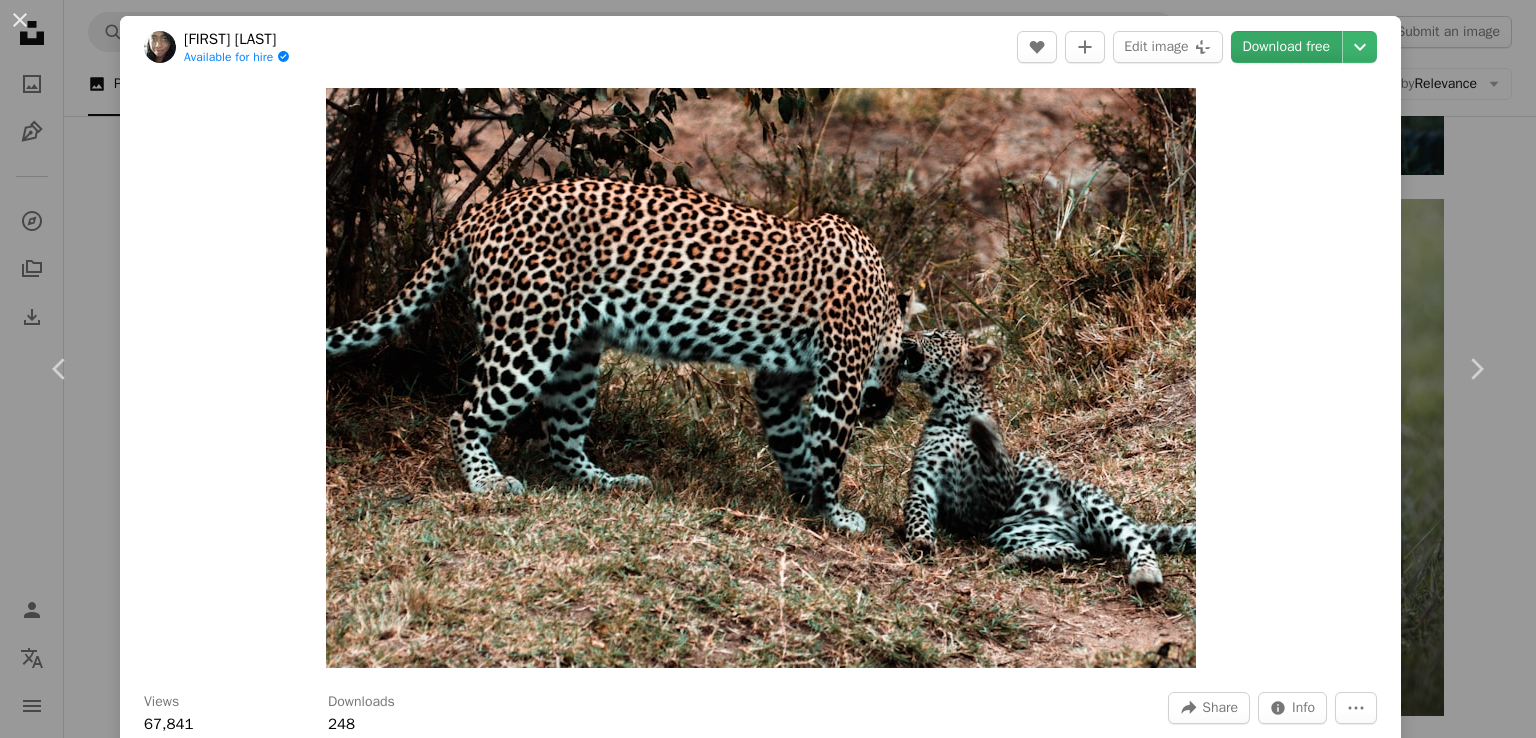 click on "Download free" at bounding box center [1287, 47] 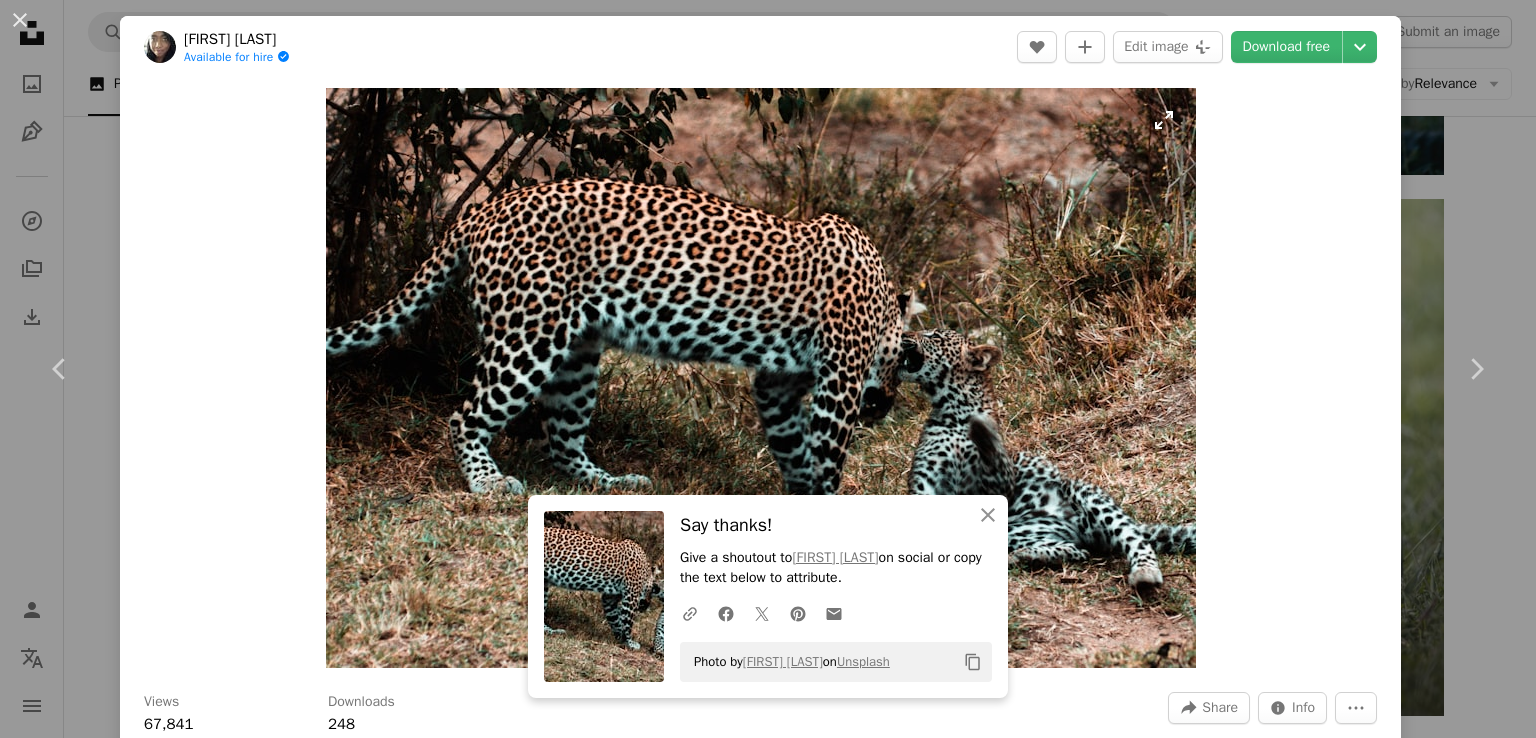 click at bounding box center [761, 378] 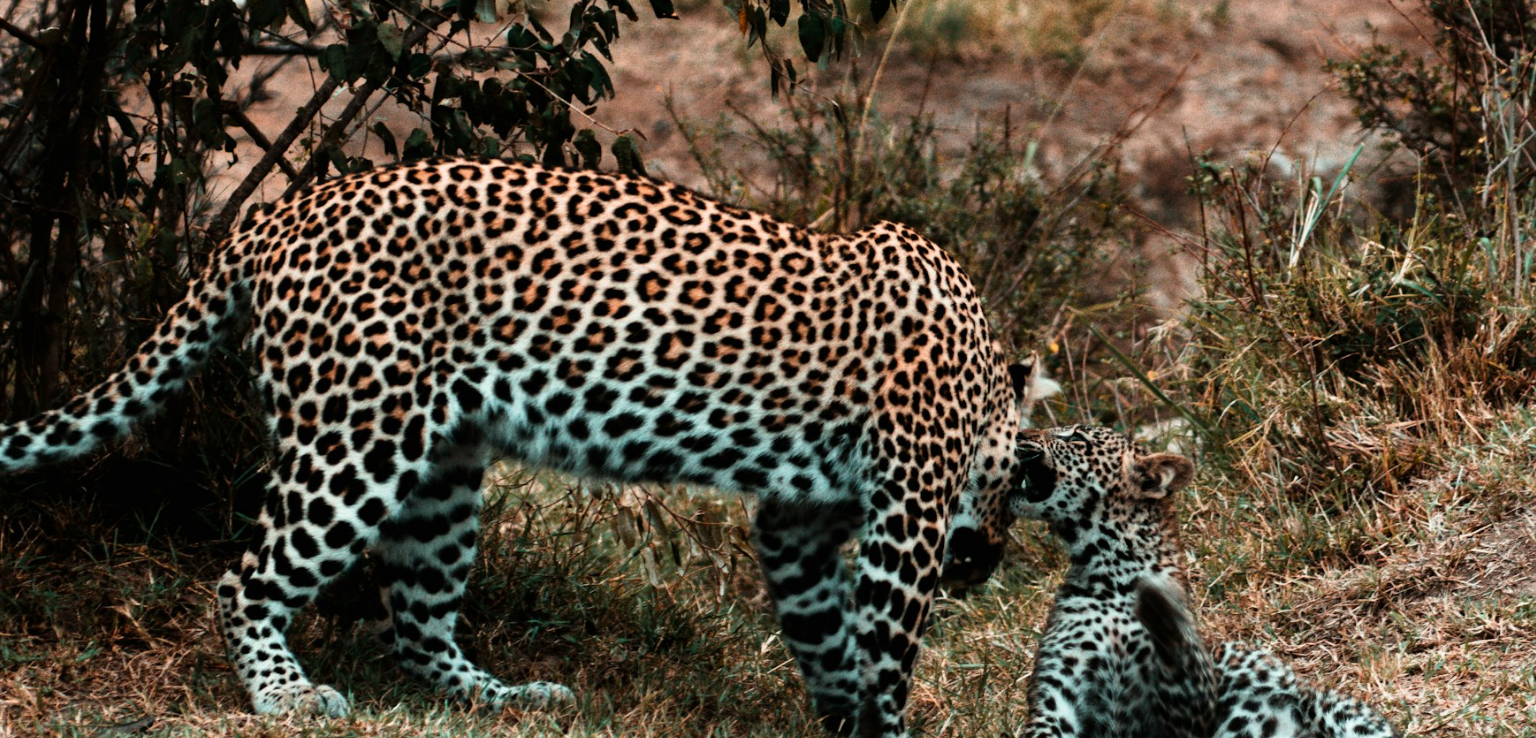 scroll, scrollTop: 133, scrollLeft: 0, axis: vertical 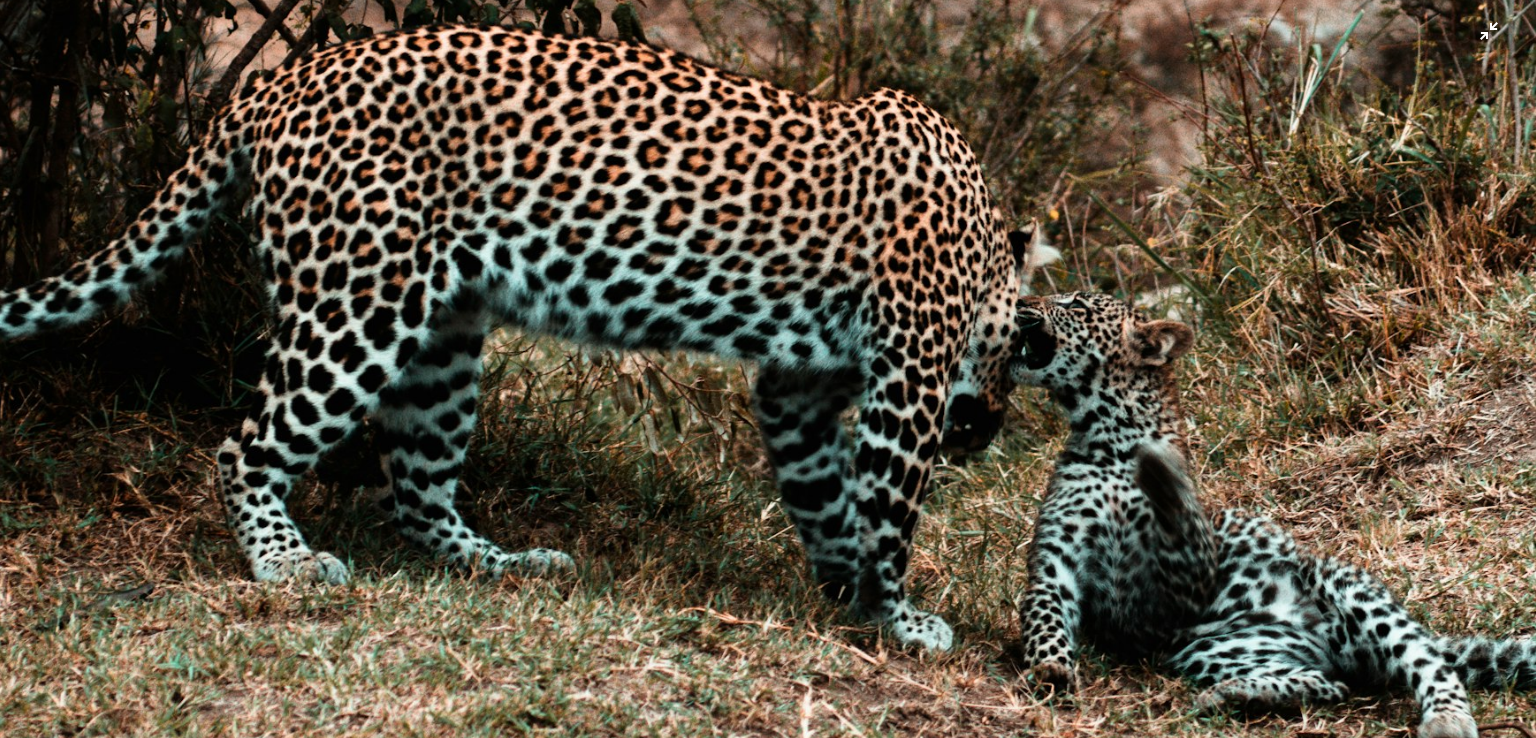 click at bounding box center [768, 378] 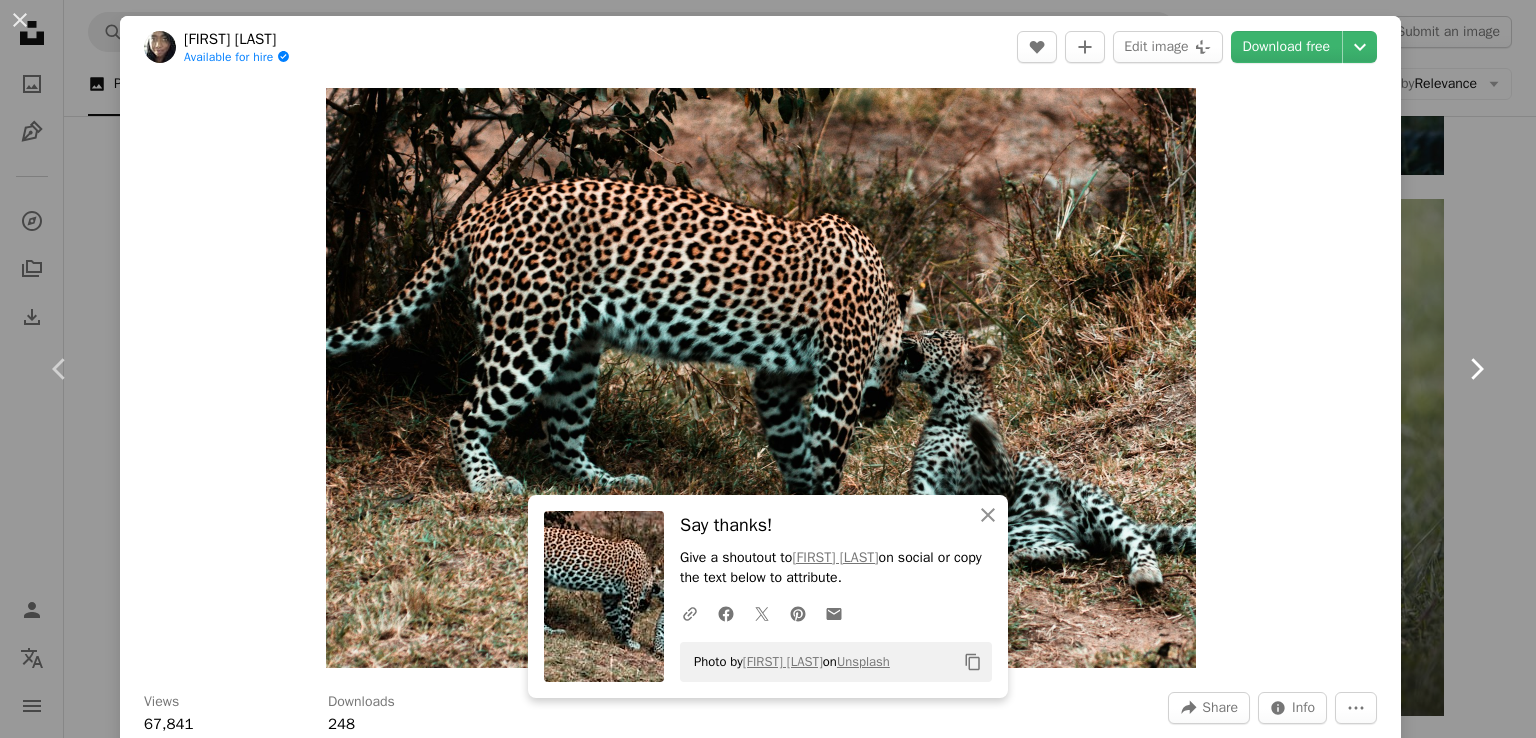 click on "Chevron right" 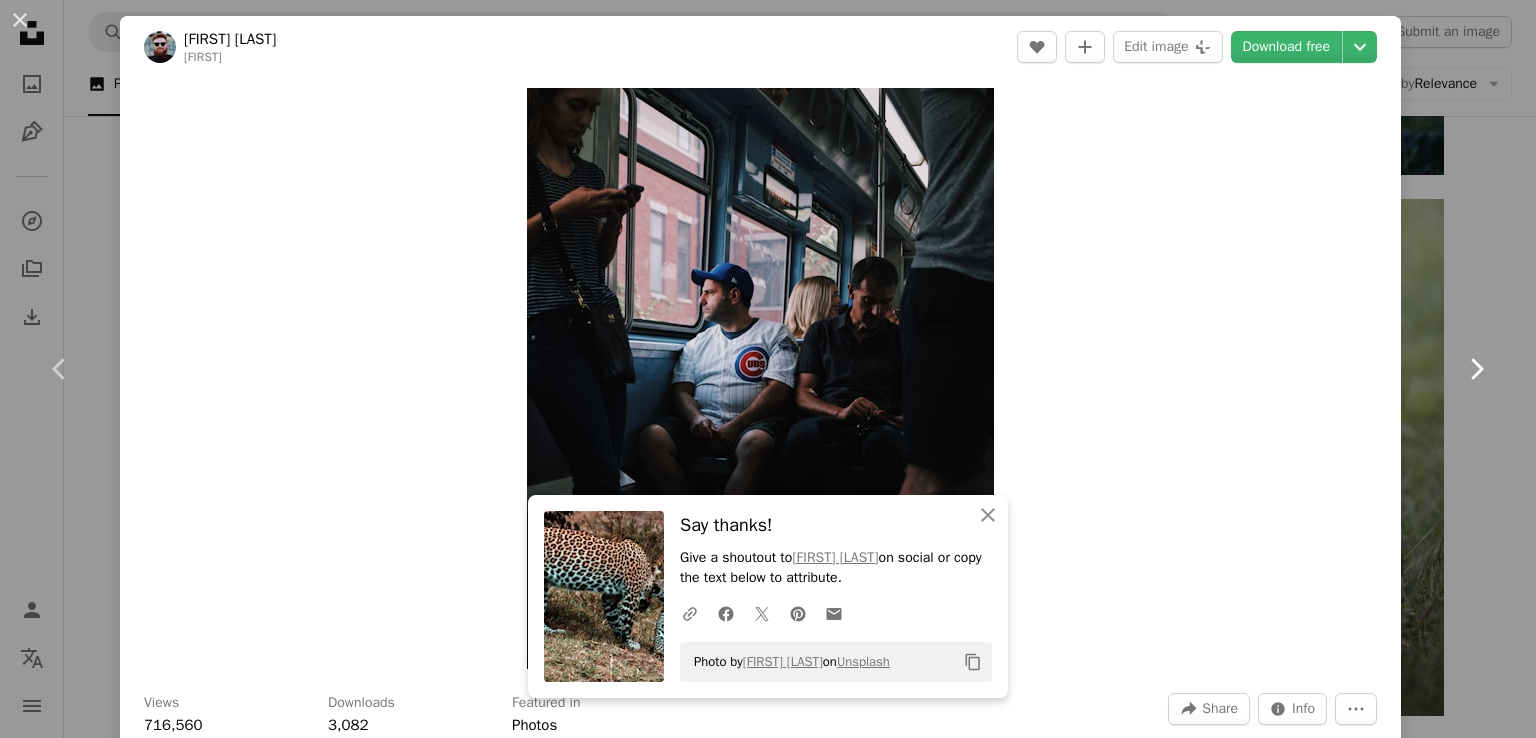 click on "Chevron right" 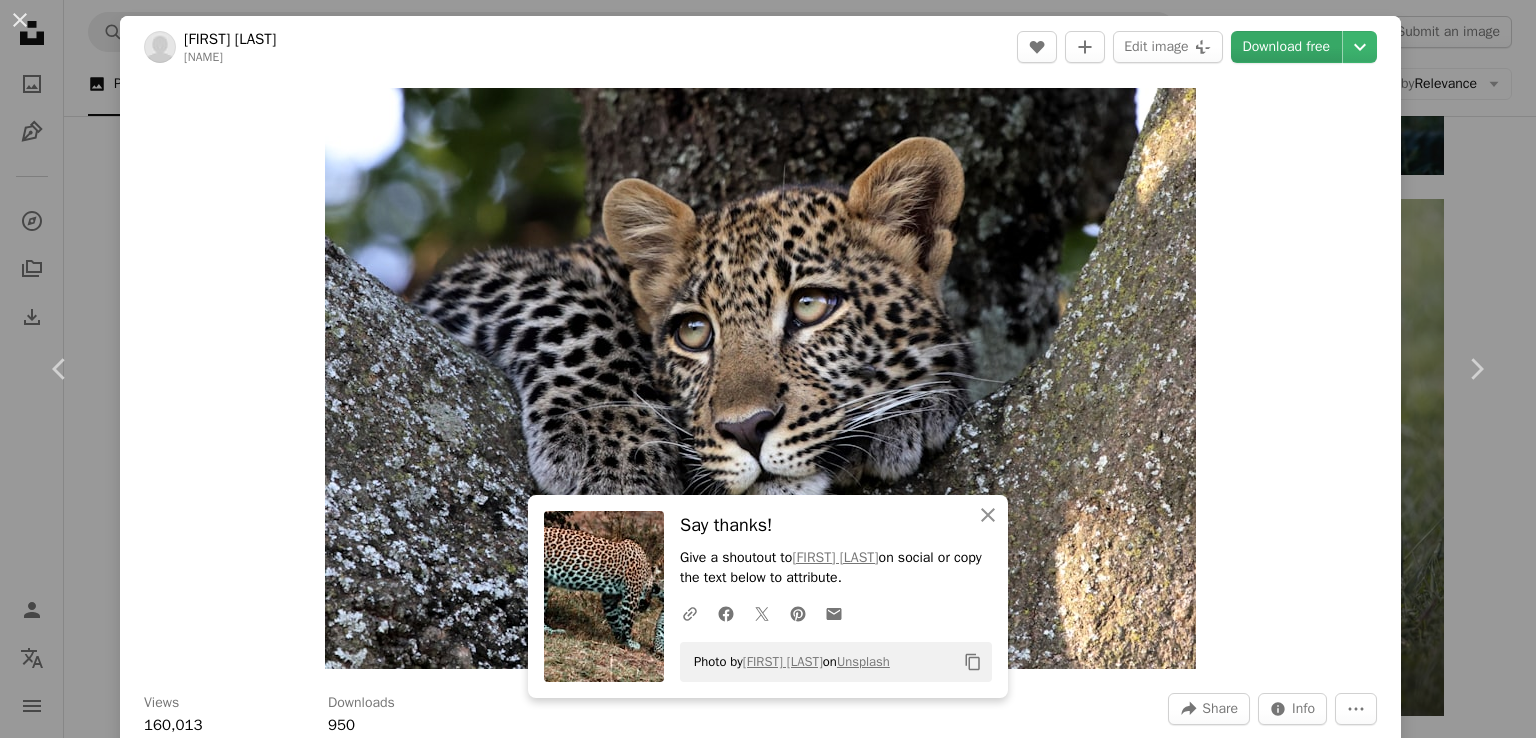 click on "Download free" at bounding box center (1287, 47) 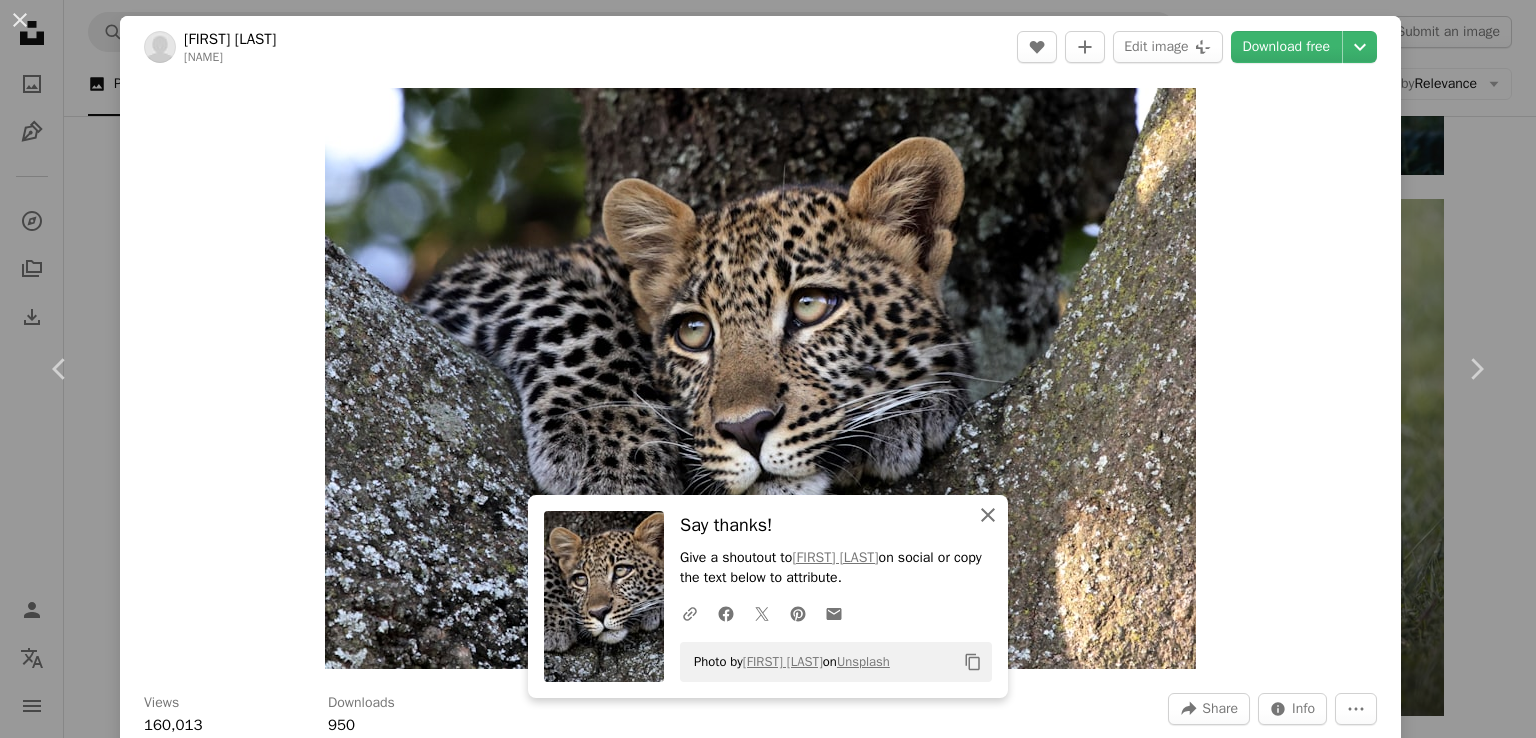 click on "An X shape" 